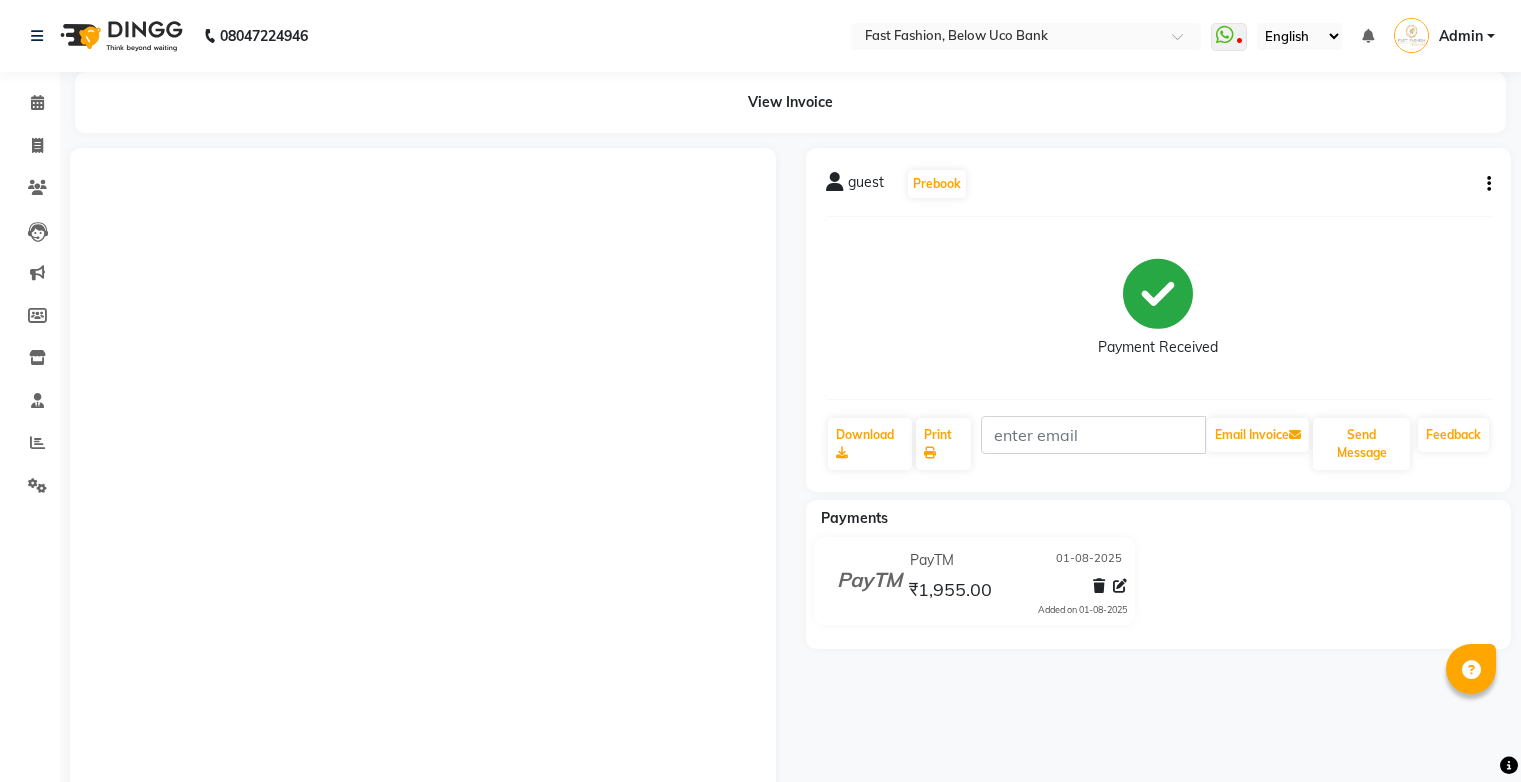scroll, scrollTop: 0, scrollLeft: 0, axis: both 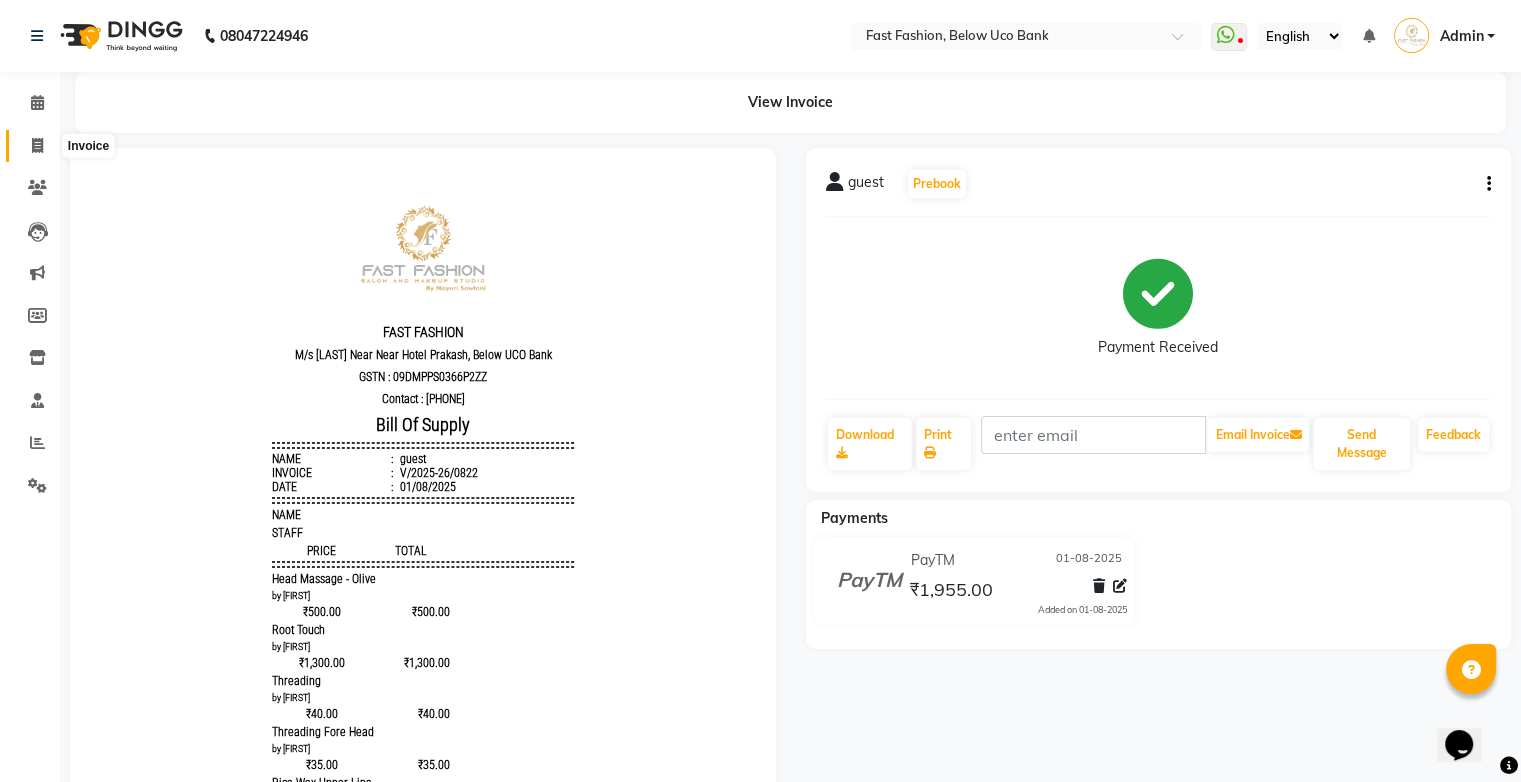 click 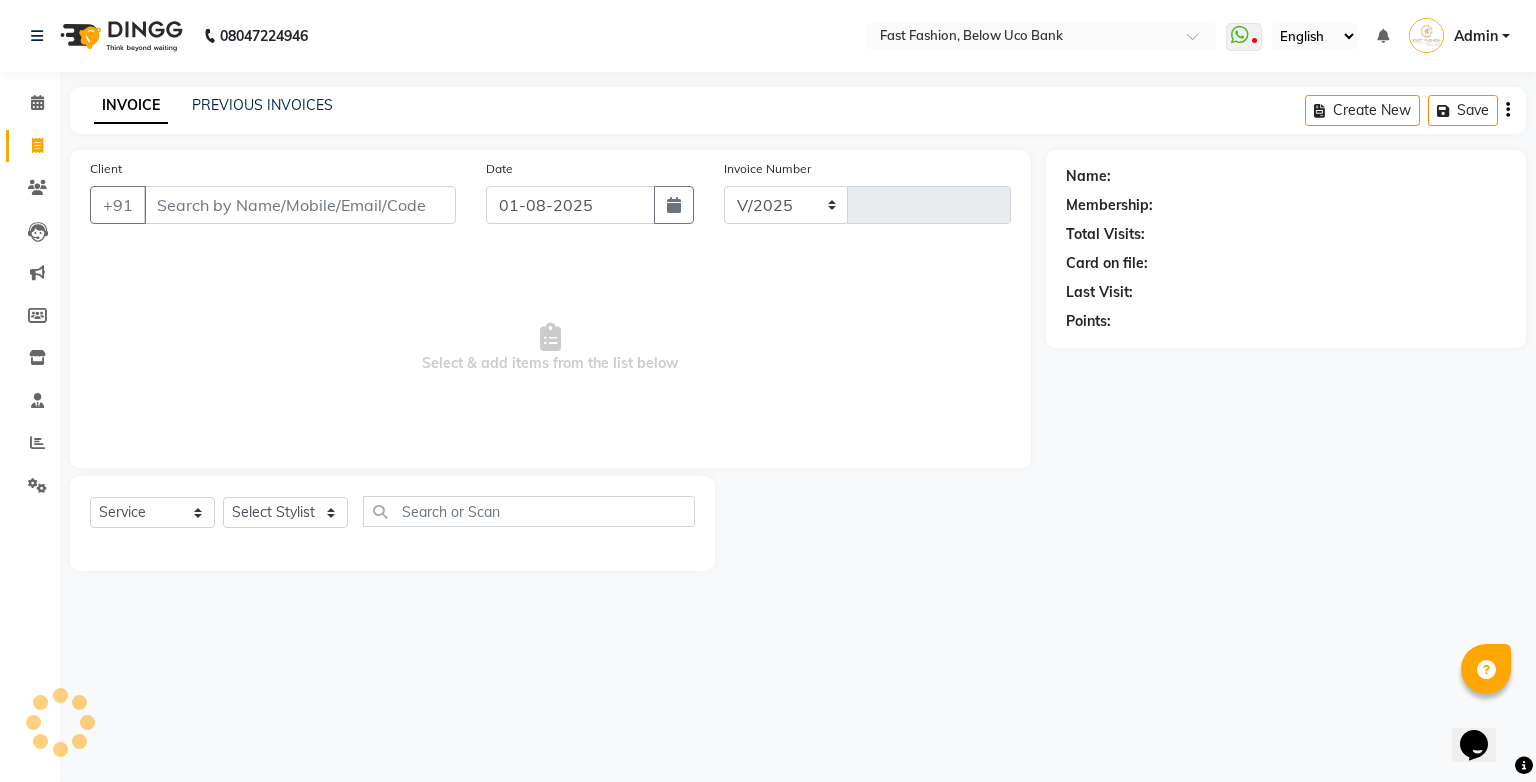 select on "4228" 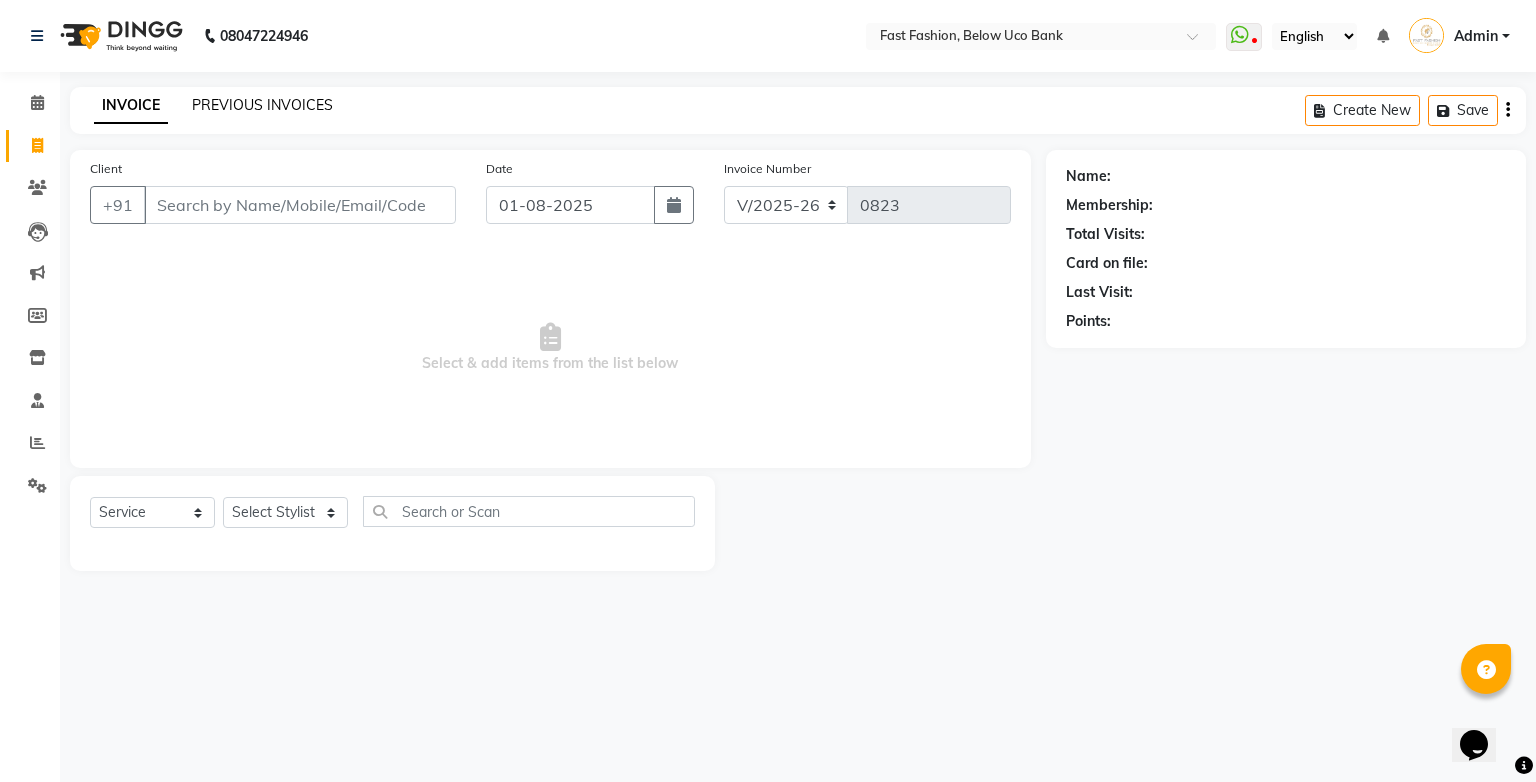 click on "PREVIOUS INVOICES" 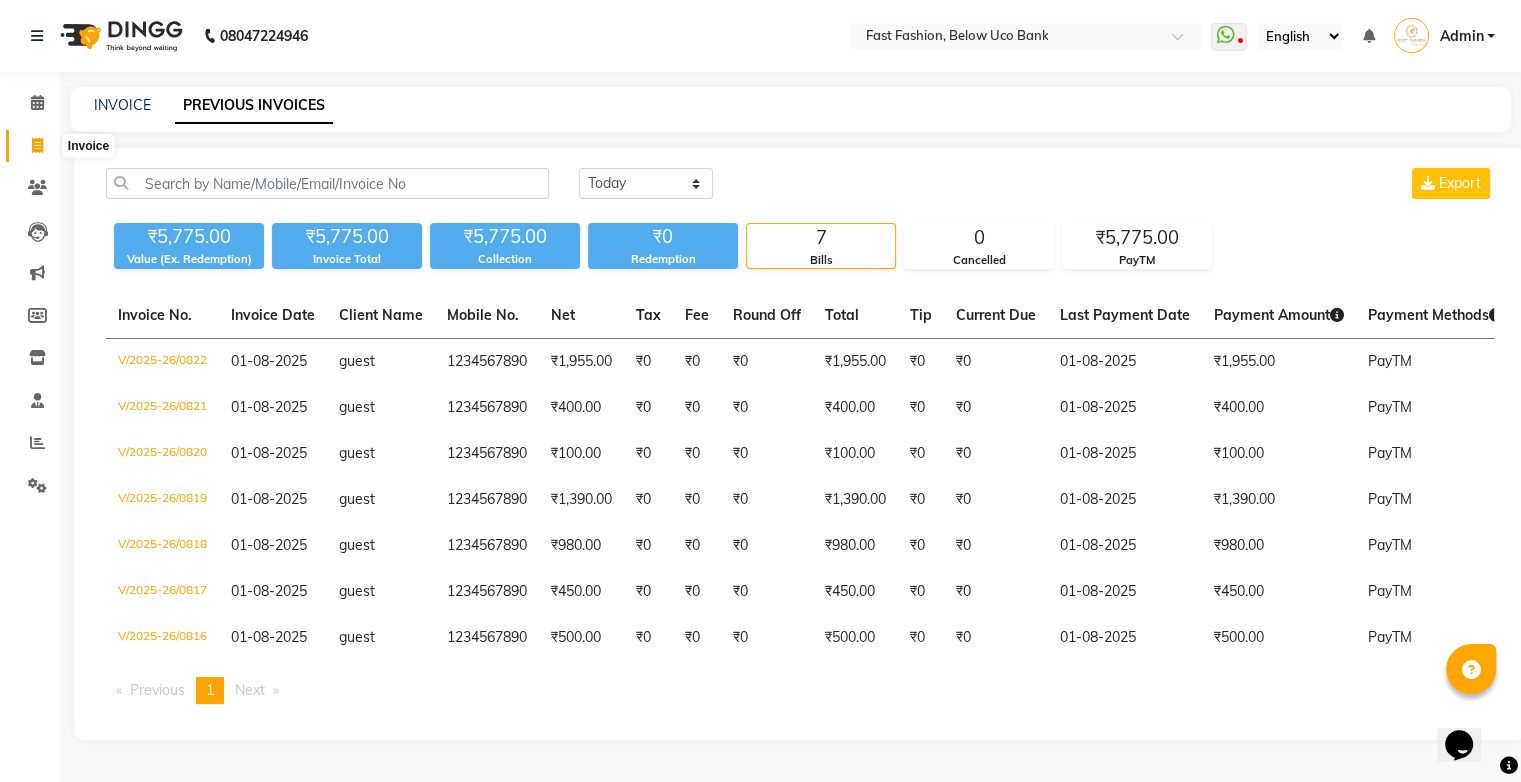 click 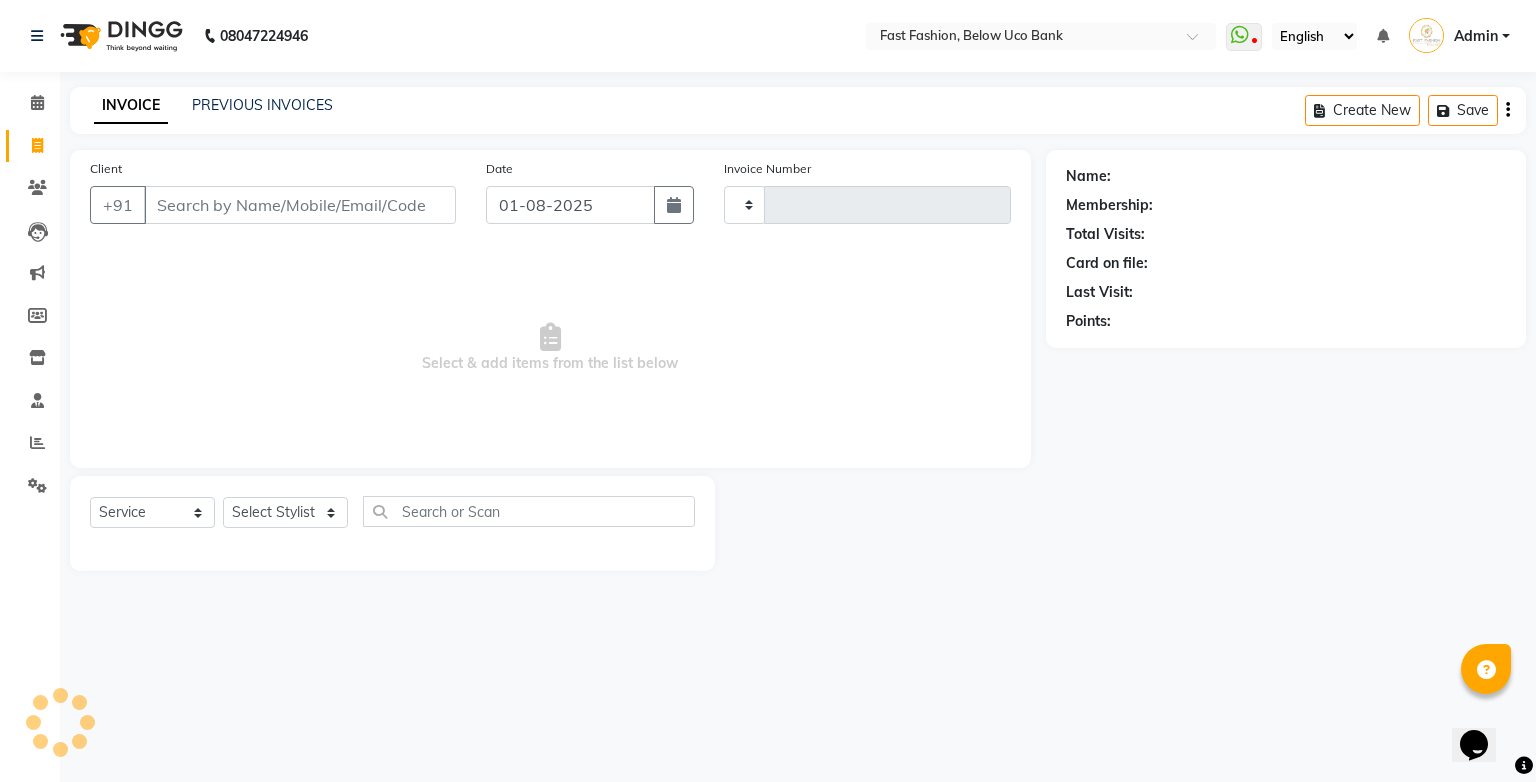 type on "0823" 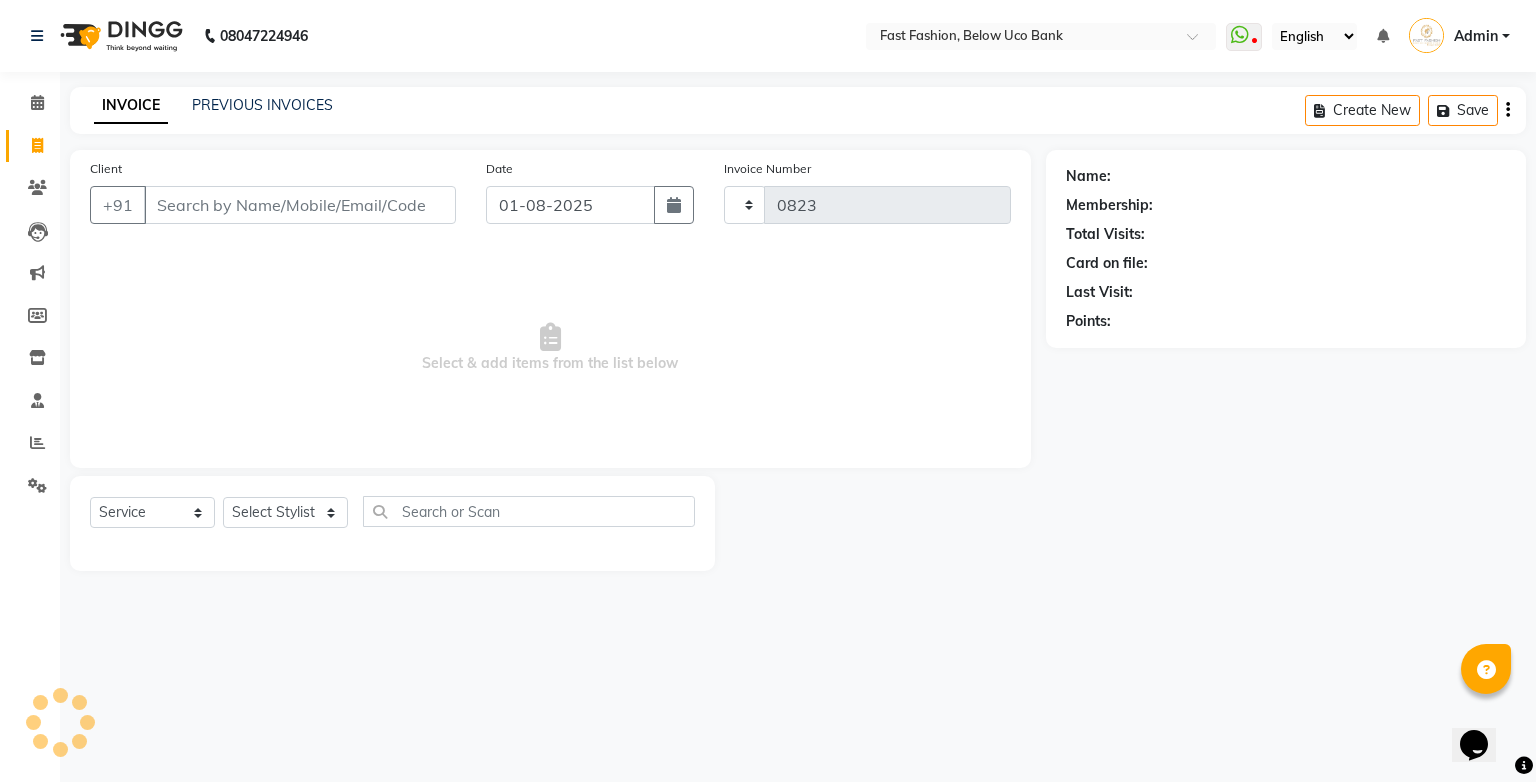 select on "4228" 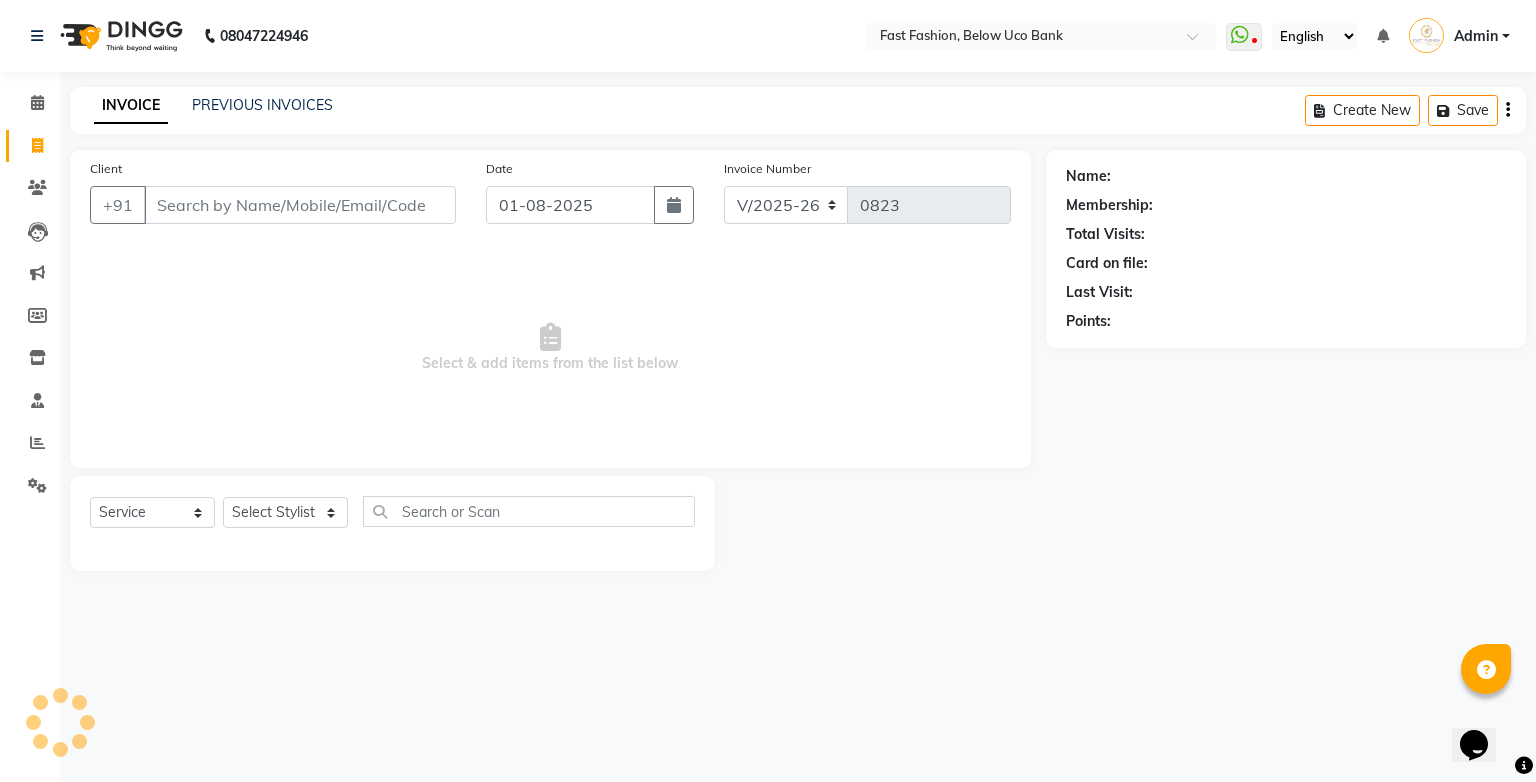 click on "Client" at bounding box center (300, 205) 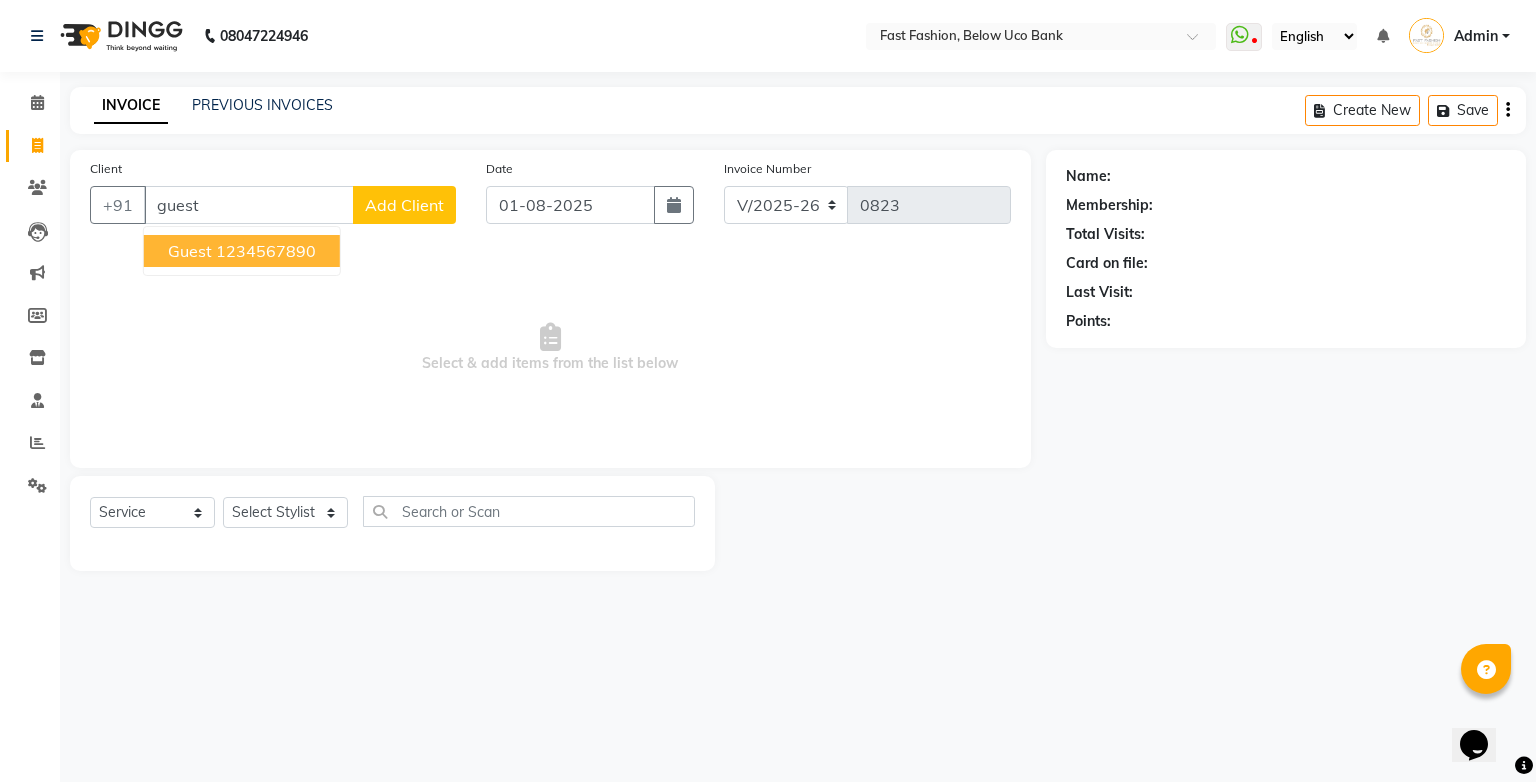 click on "guest" at bounding box center (190, 251) 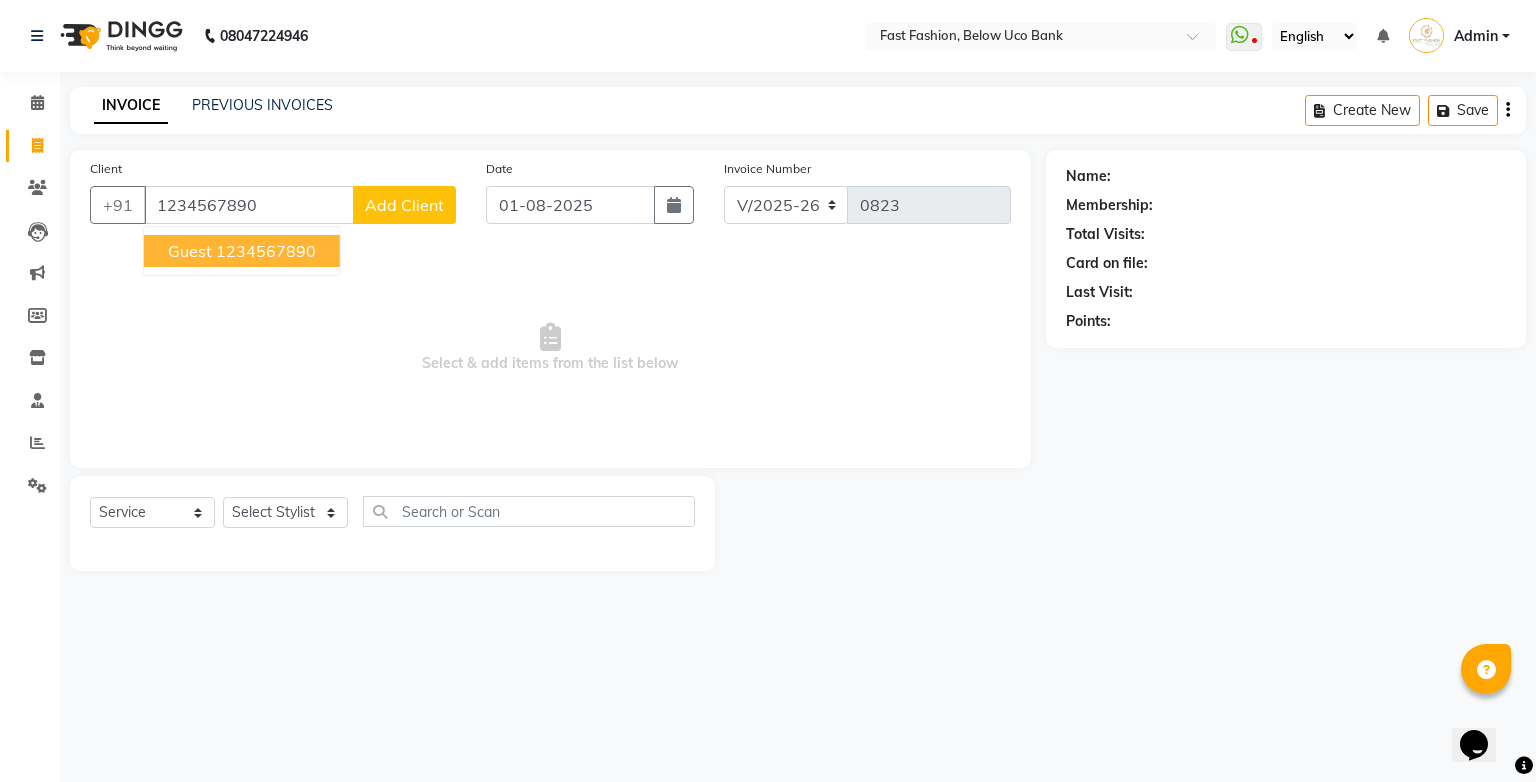 type on "1234567890" 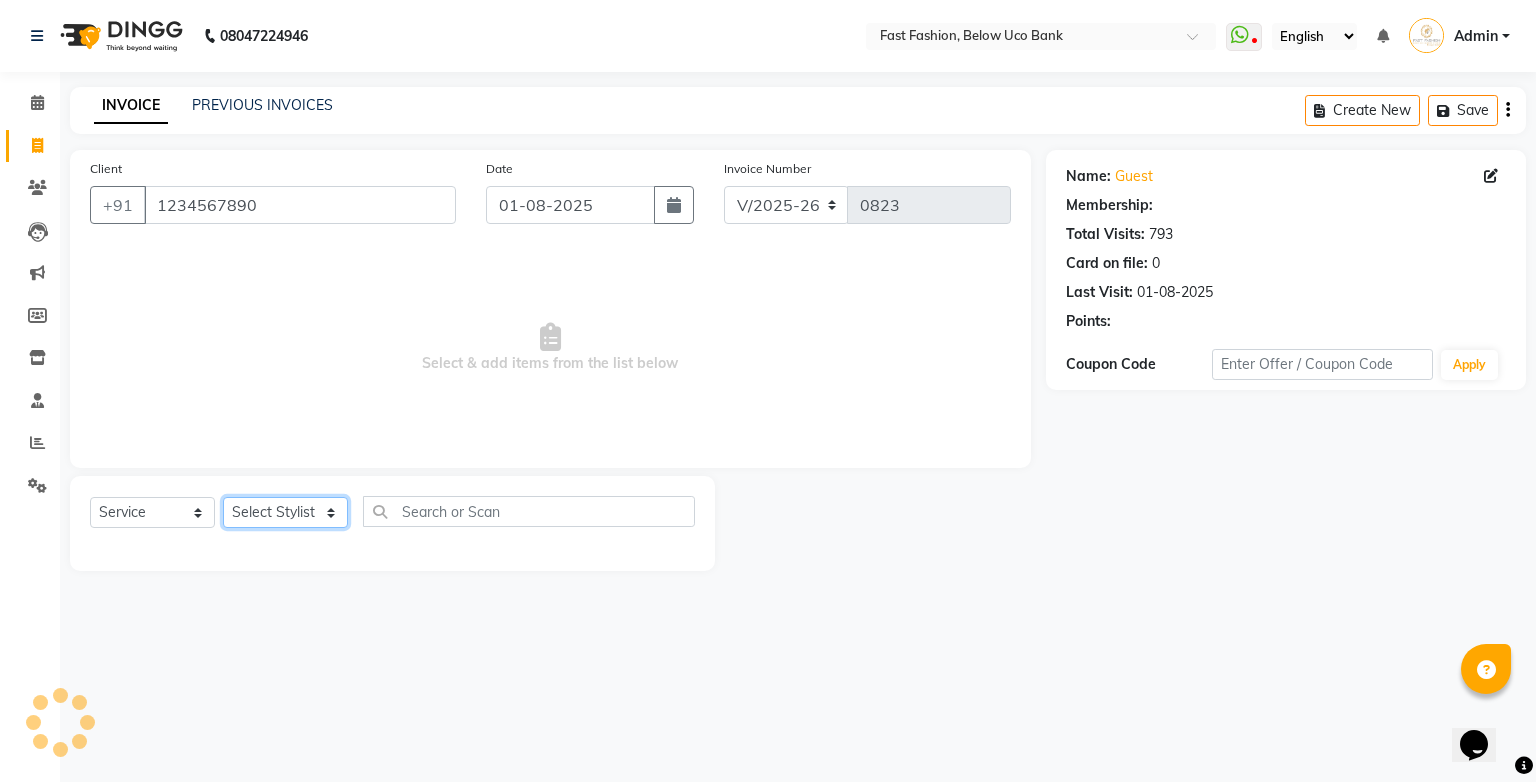 click on "Select Stylist [FIRST] [LAST] [FIRST] [FIRST] [FIRST] [FIRST] [FIRST] [FIRST] [FIRST] [FIRST] [FIRST] [FIRST] [FIRST]" 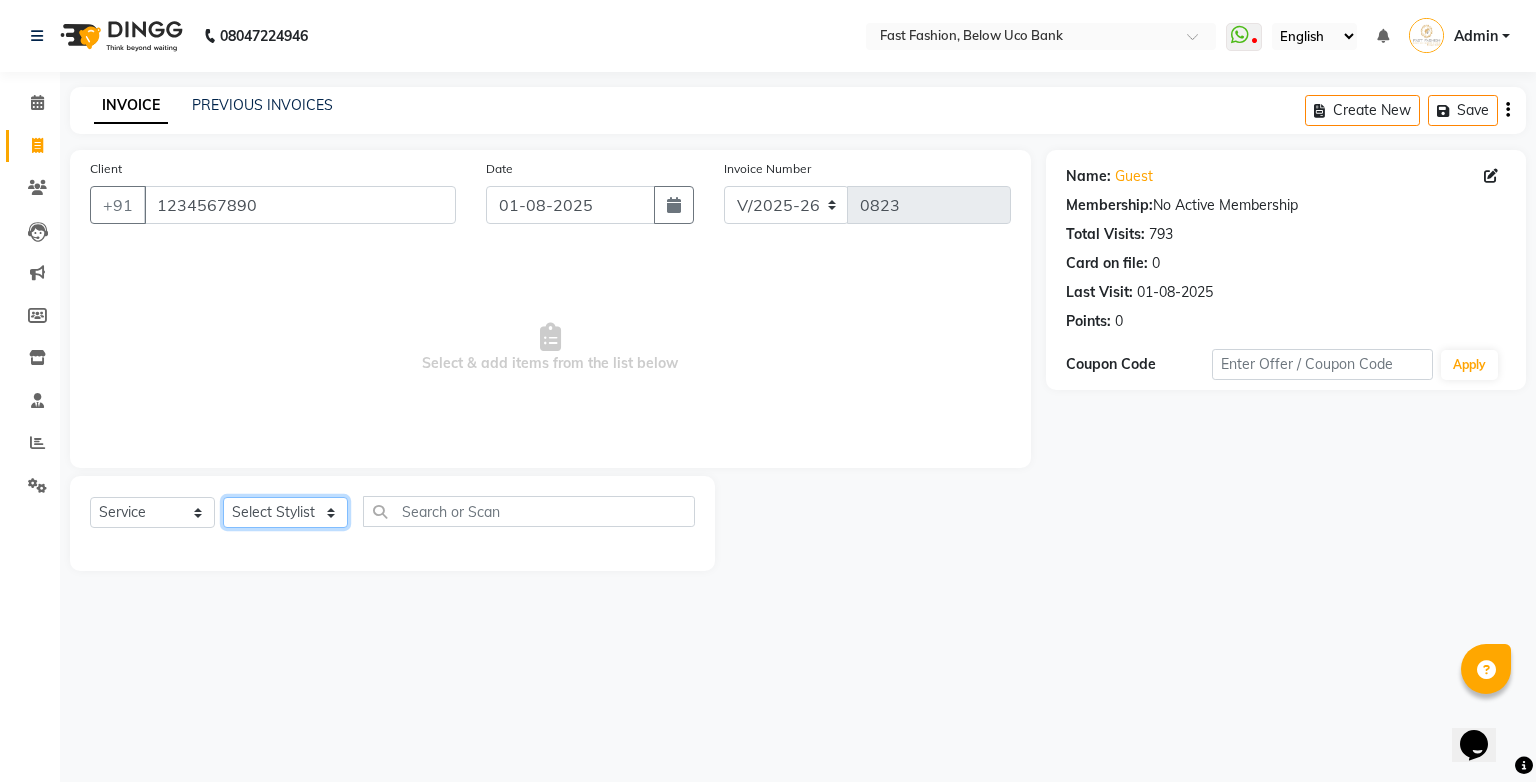 select on "22409" 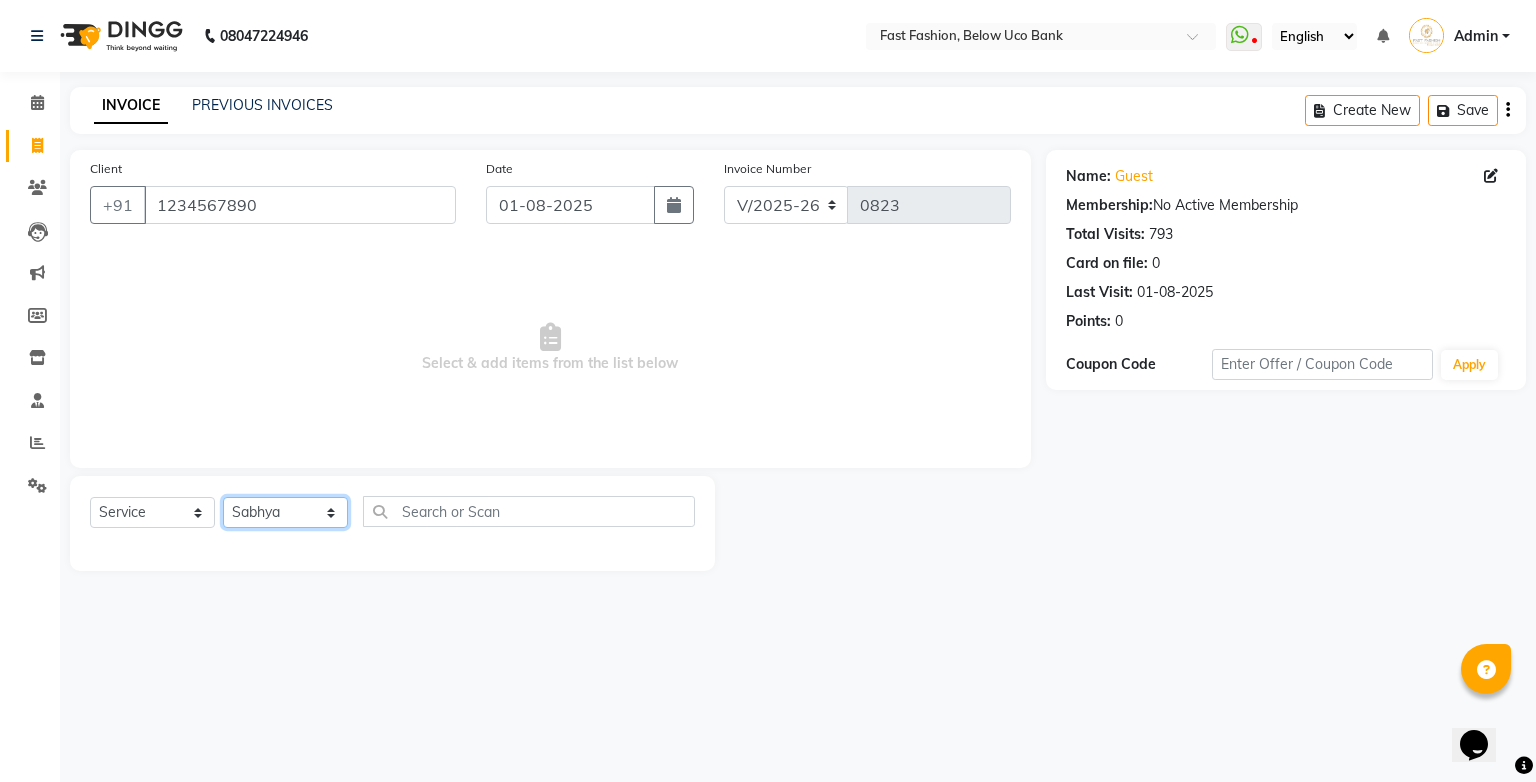 click on "Select Stylist [FIRST] [LAST] [FIRST] [FIRST] [FIRST] [FIRST] [FIRST] [FIRST] [FIRST] [FIRST] [FIRST] [FIRST] [FIRST]" 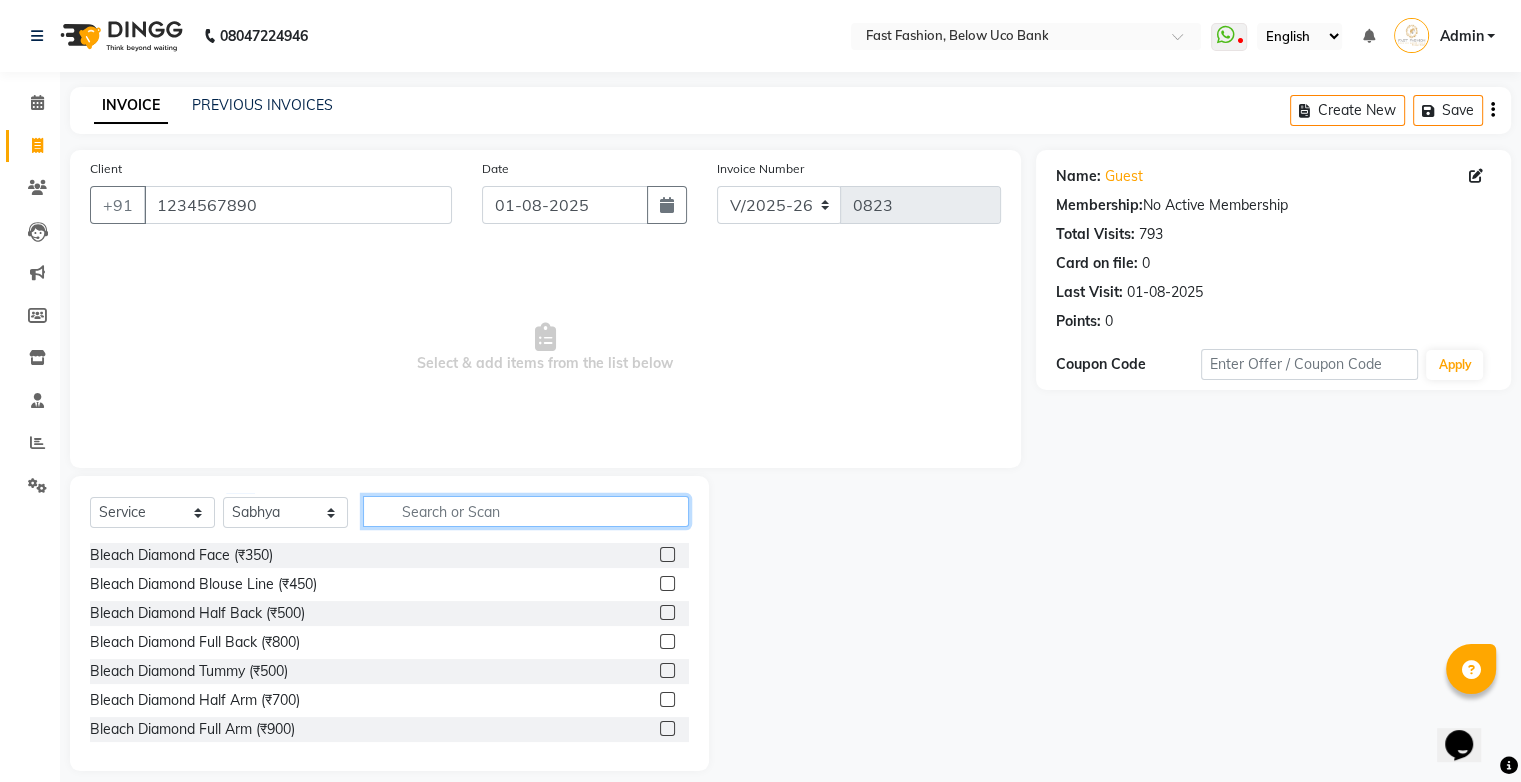 click 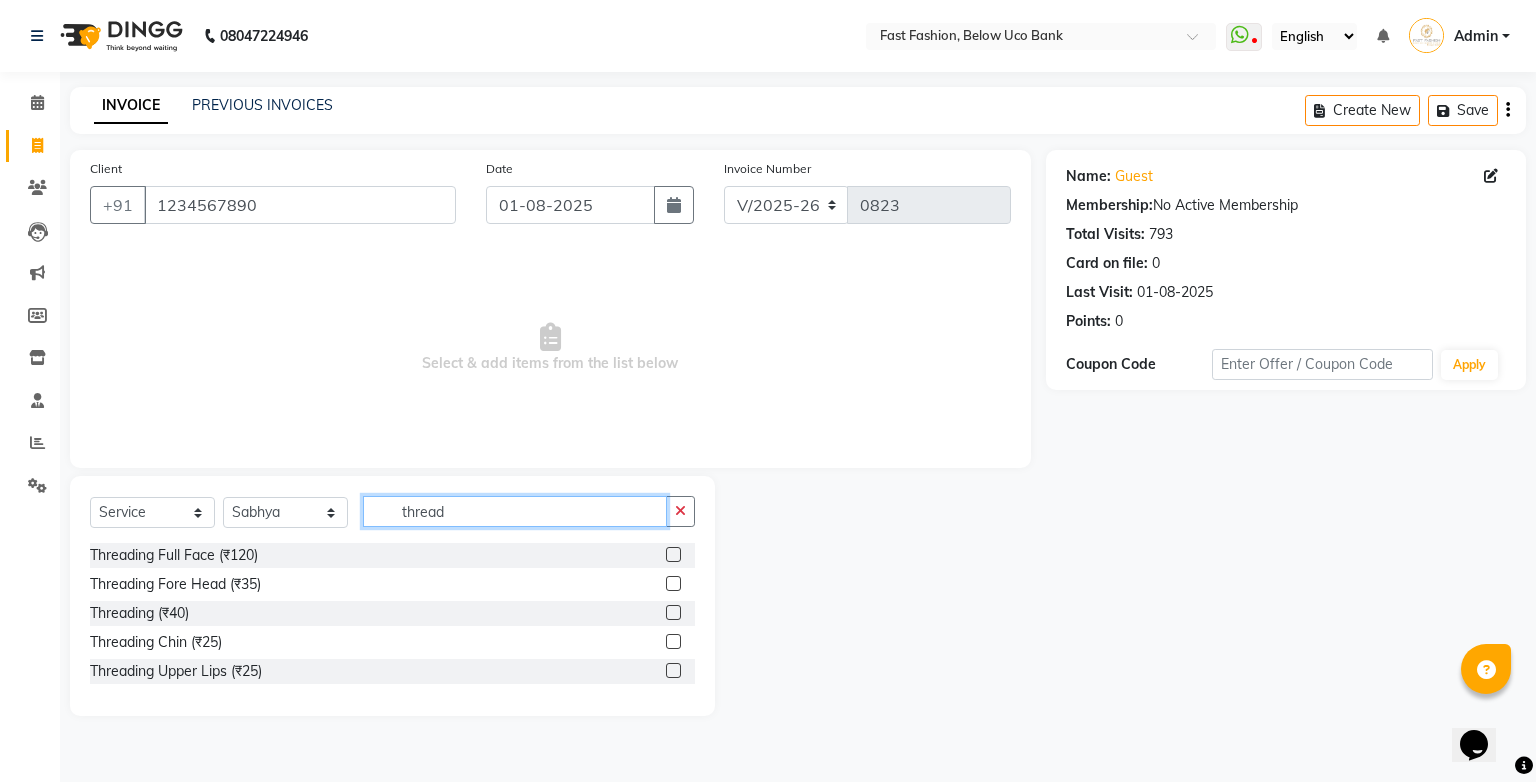 type on "thread" 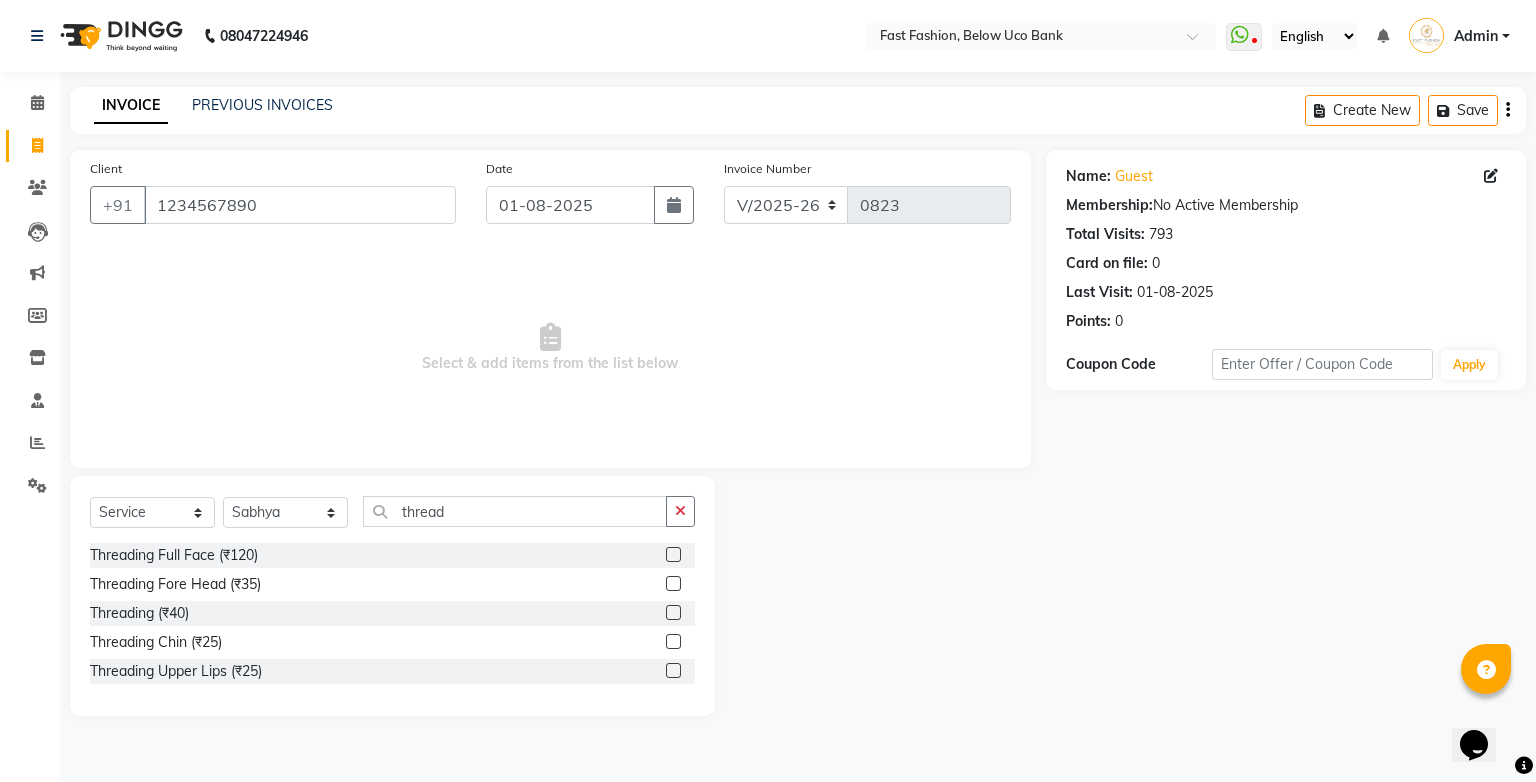 click 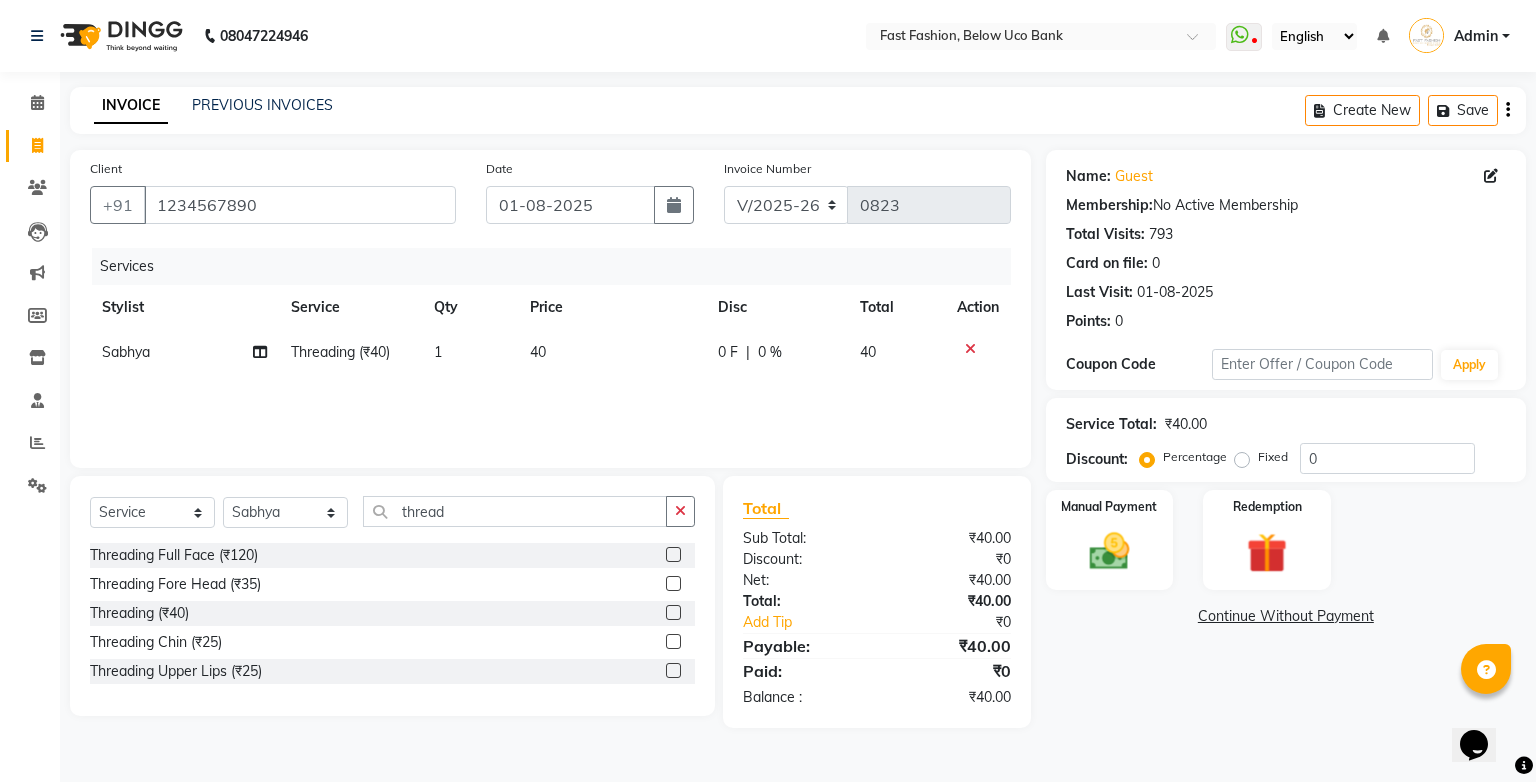 click 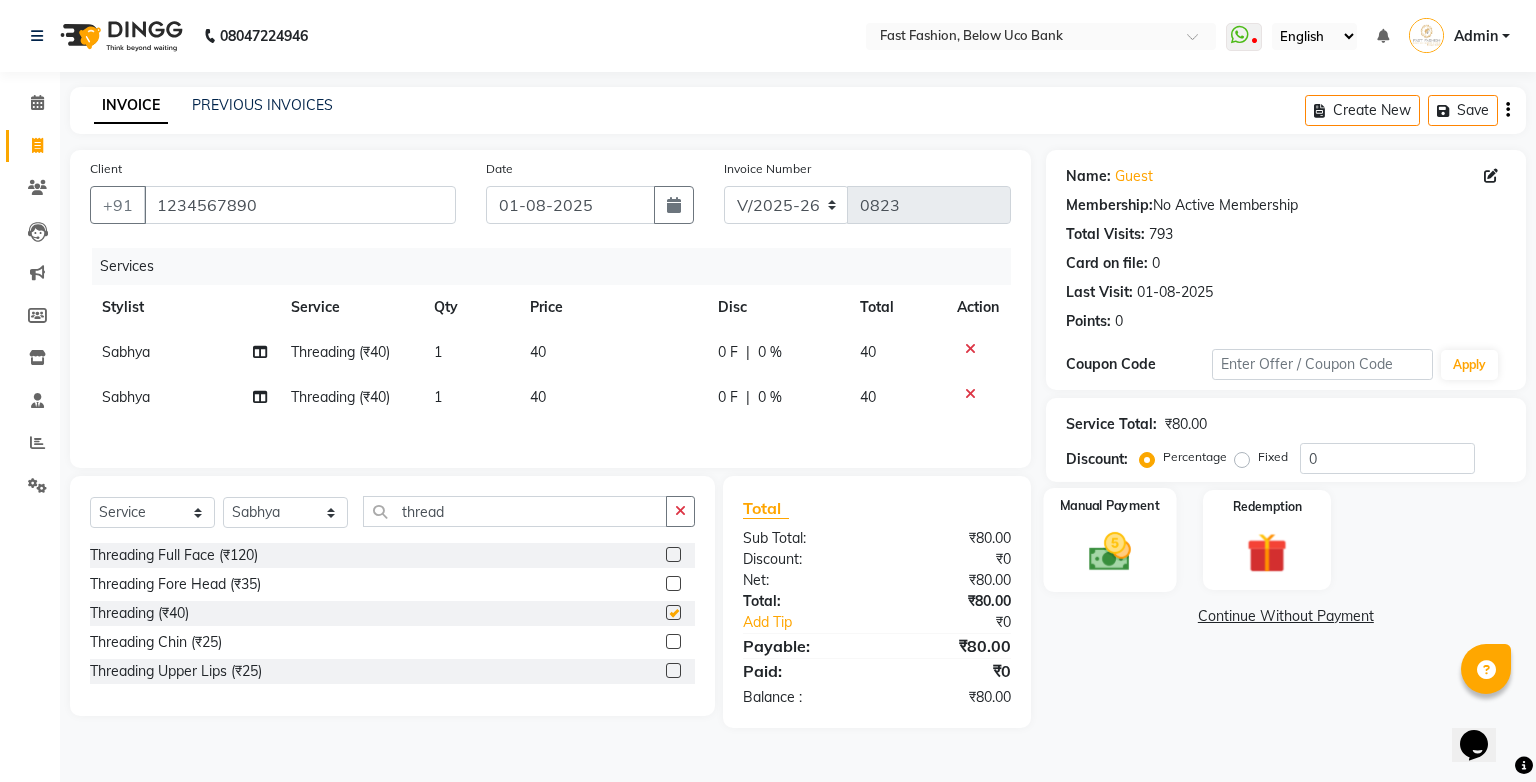 checkbox on "false" 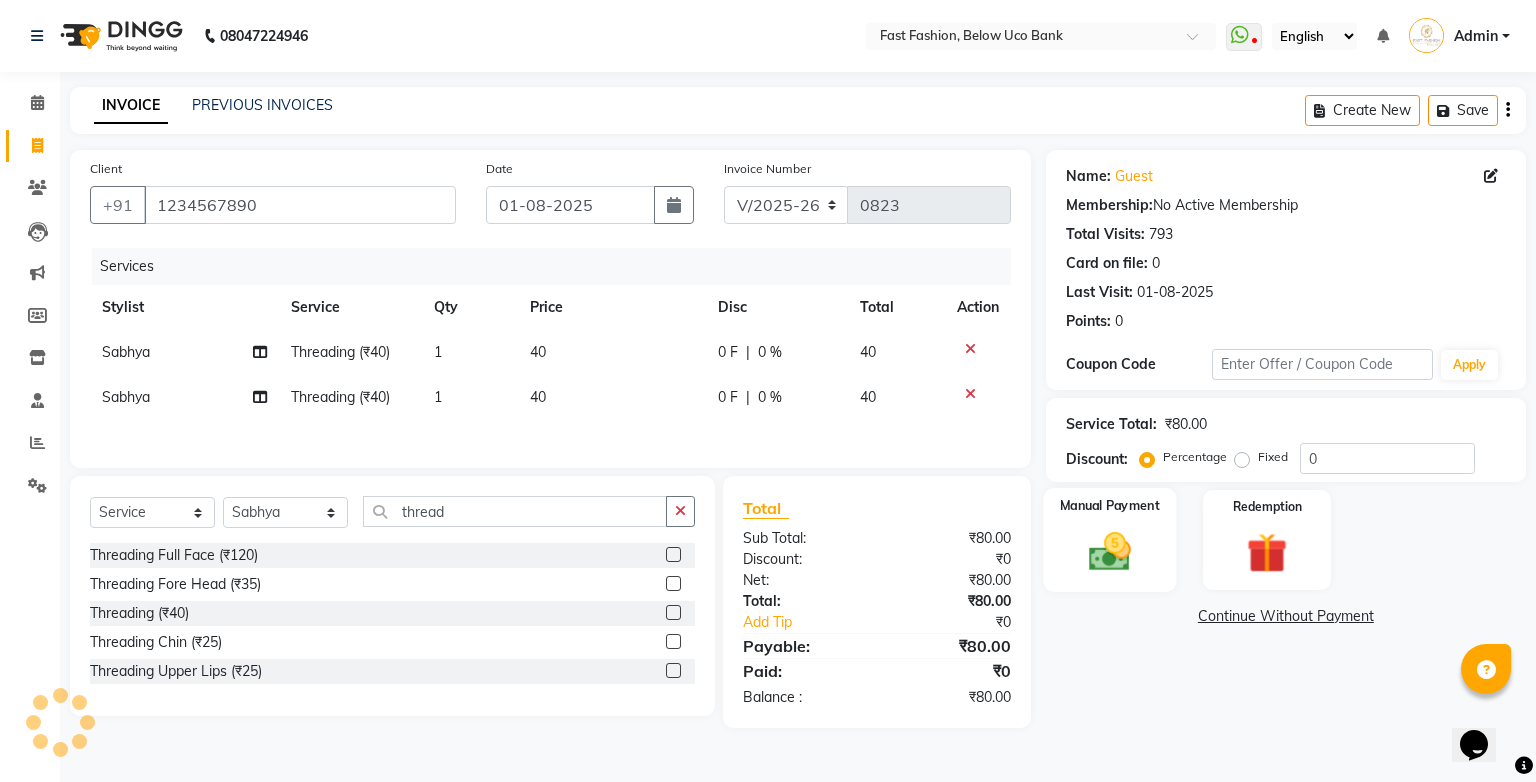 click on "Manual Payment" 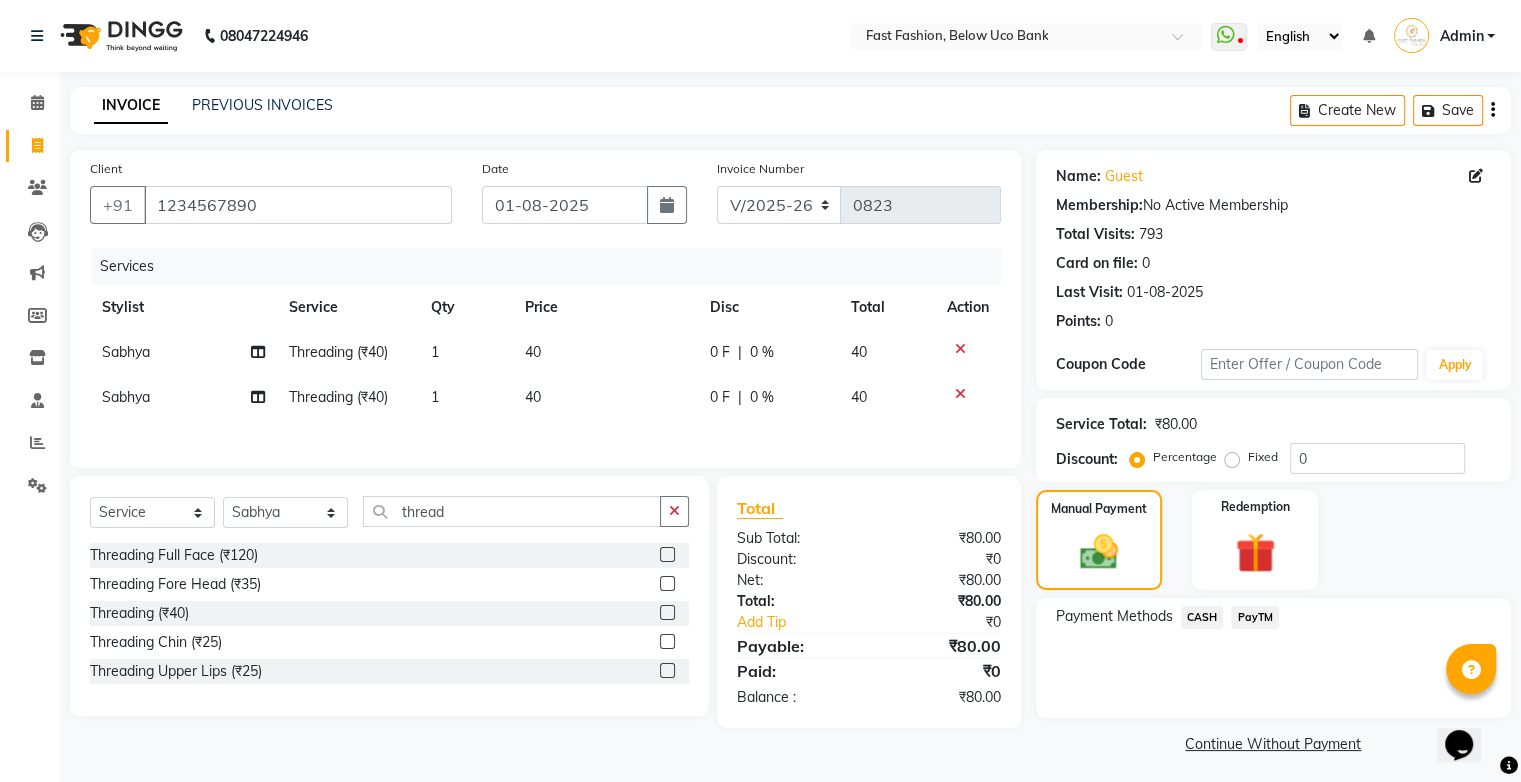 drag, startPoint x: 1194, startPoint y: 612, endPoint x: 1223, endPoint y: 639, distance: 39.623226 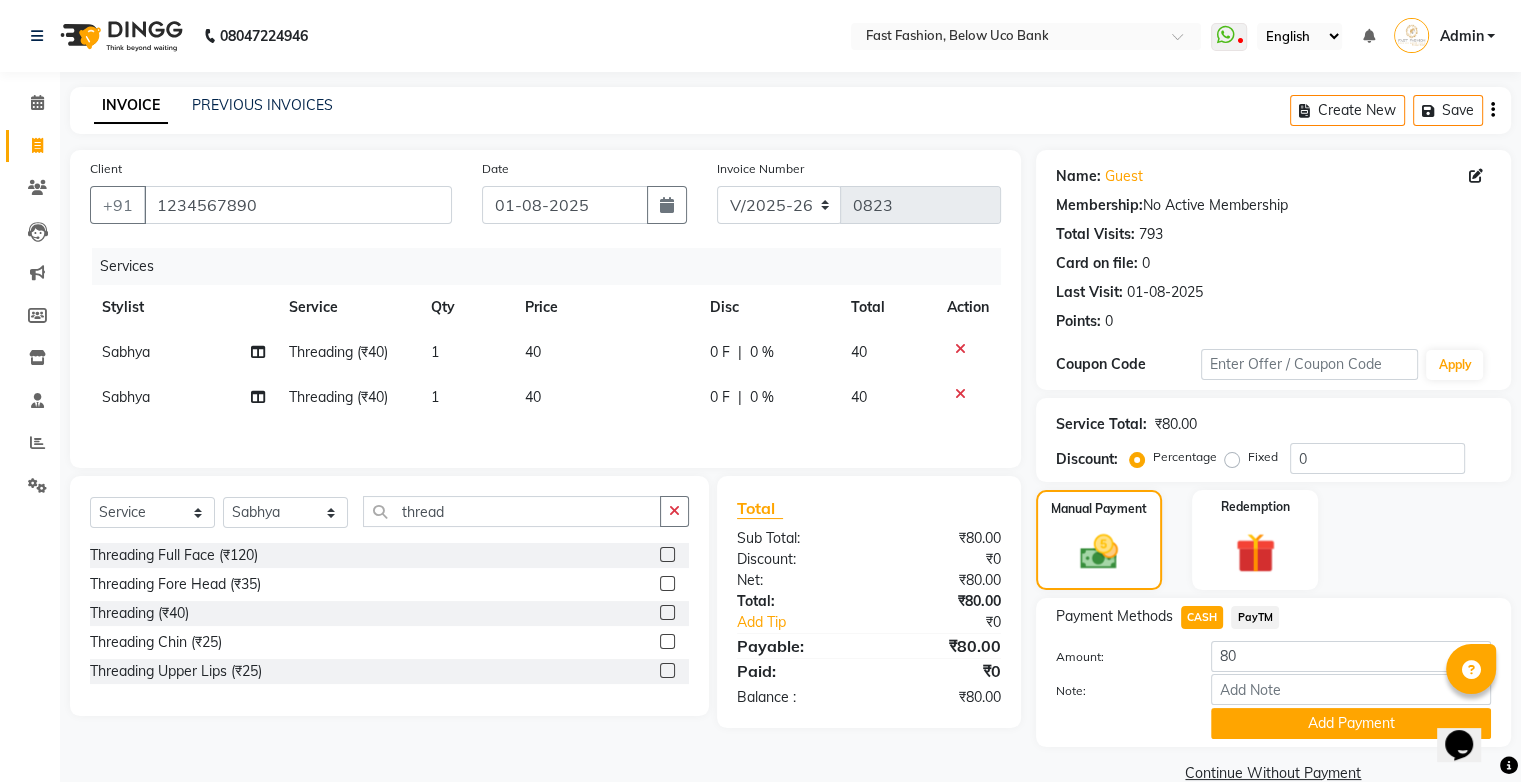 click on "Add Payment" 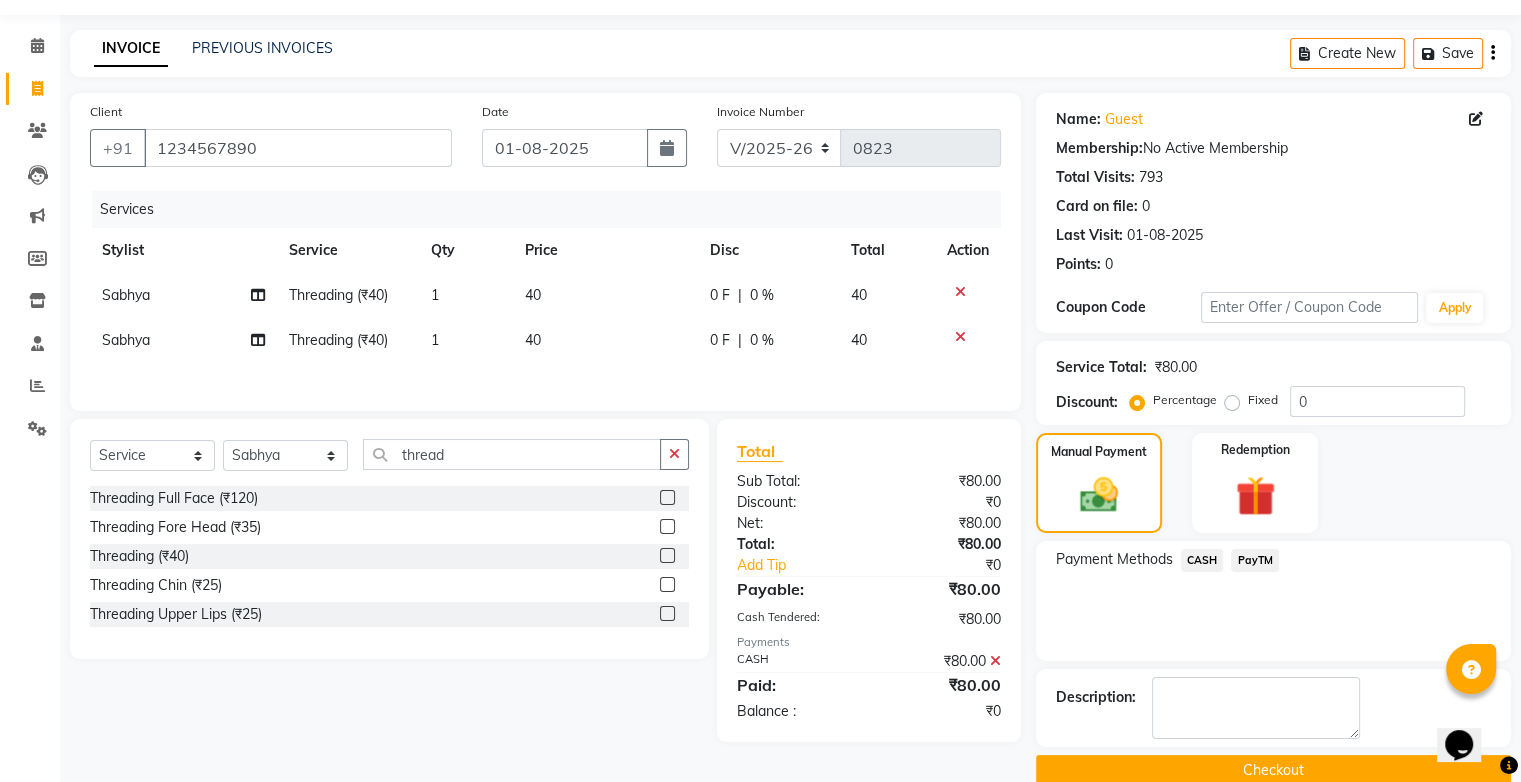 scroll, scrollTop: 88, scrollLeft: 0, axis: vertical 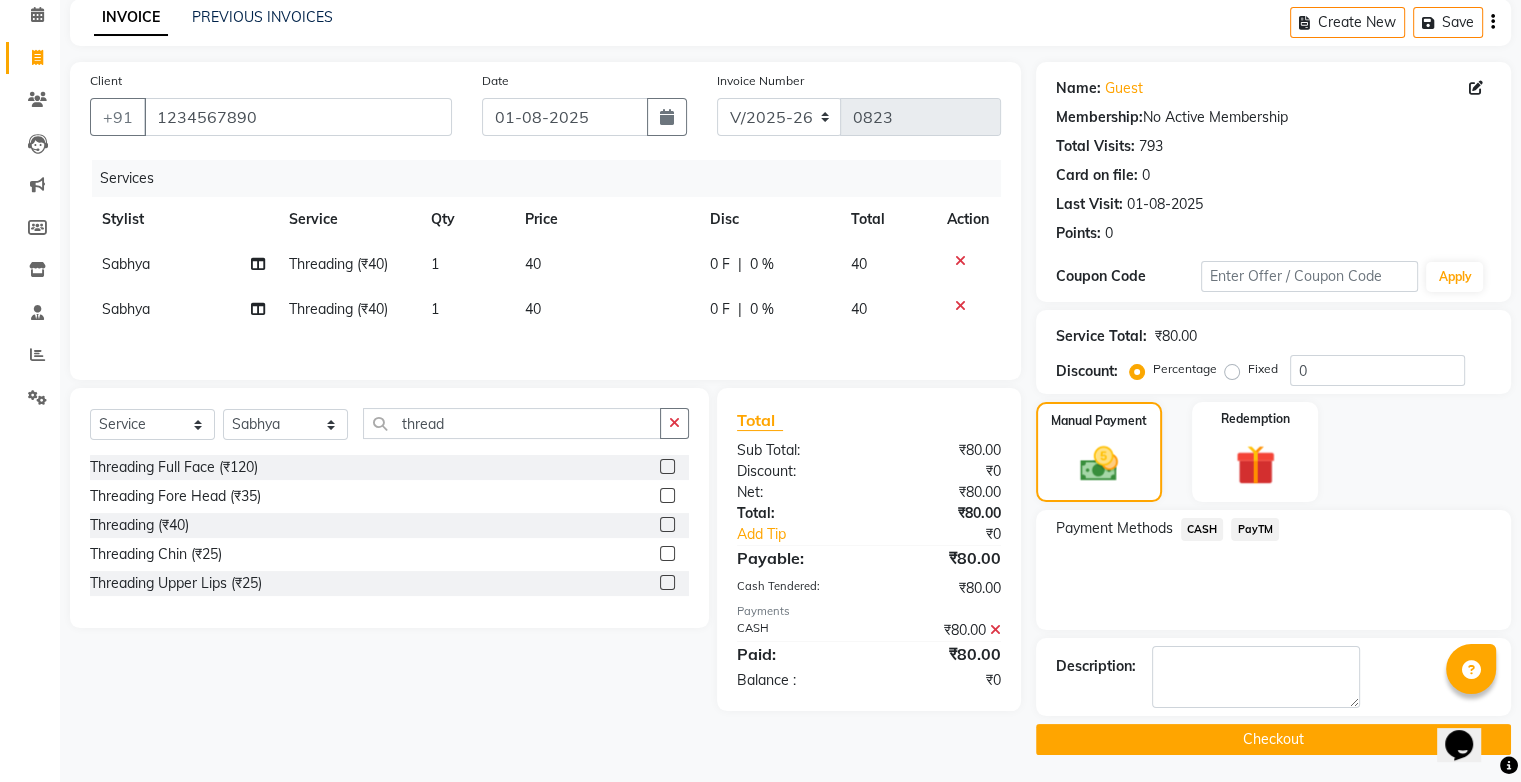 click on "Checkout" 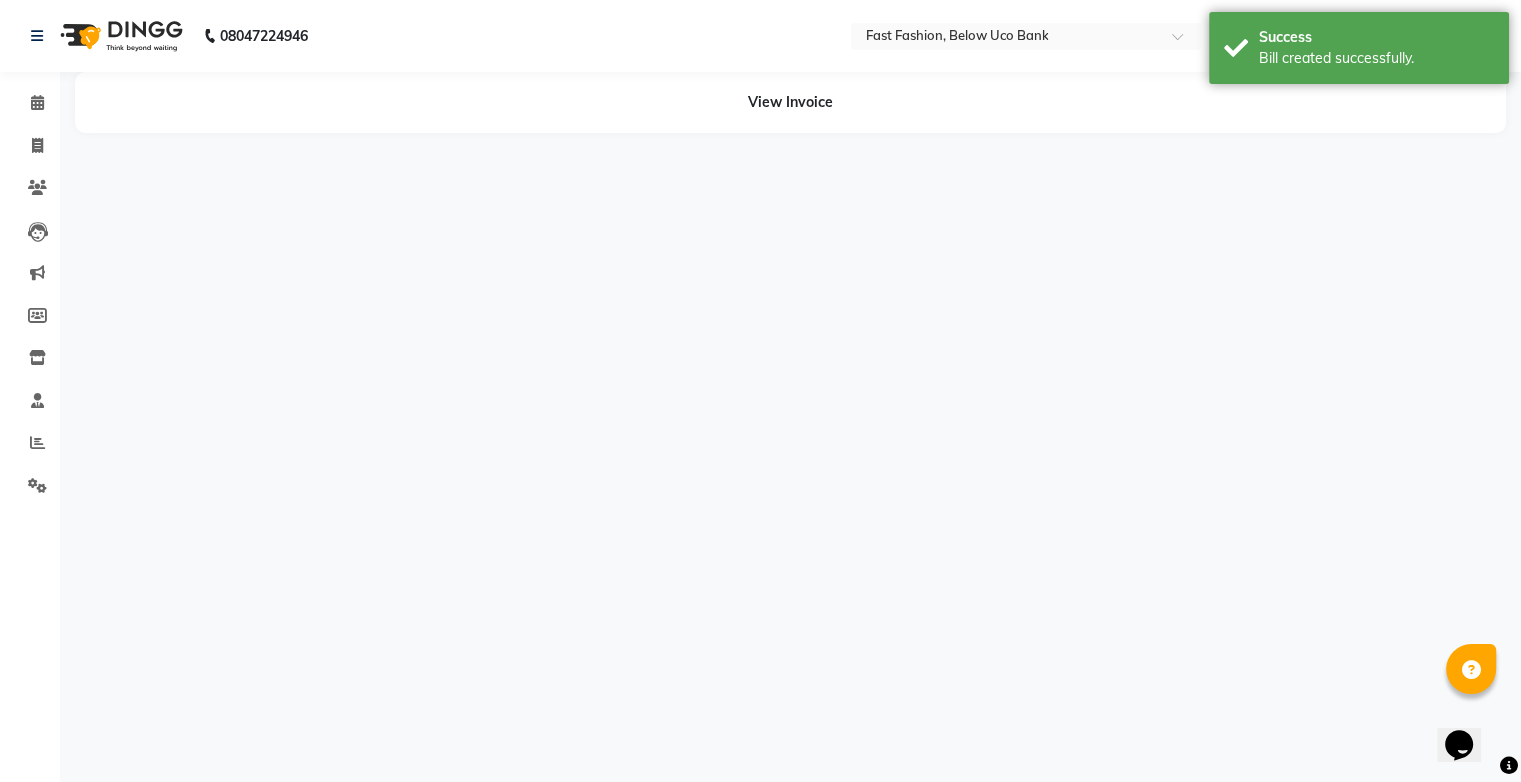 scroll, scrollTop: 0, scrollLeft: 0, axis: both 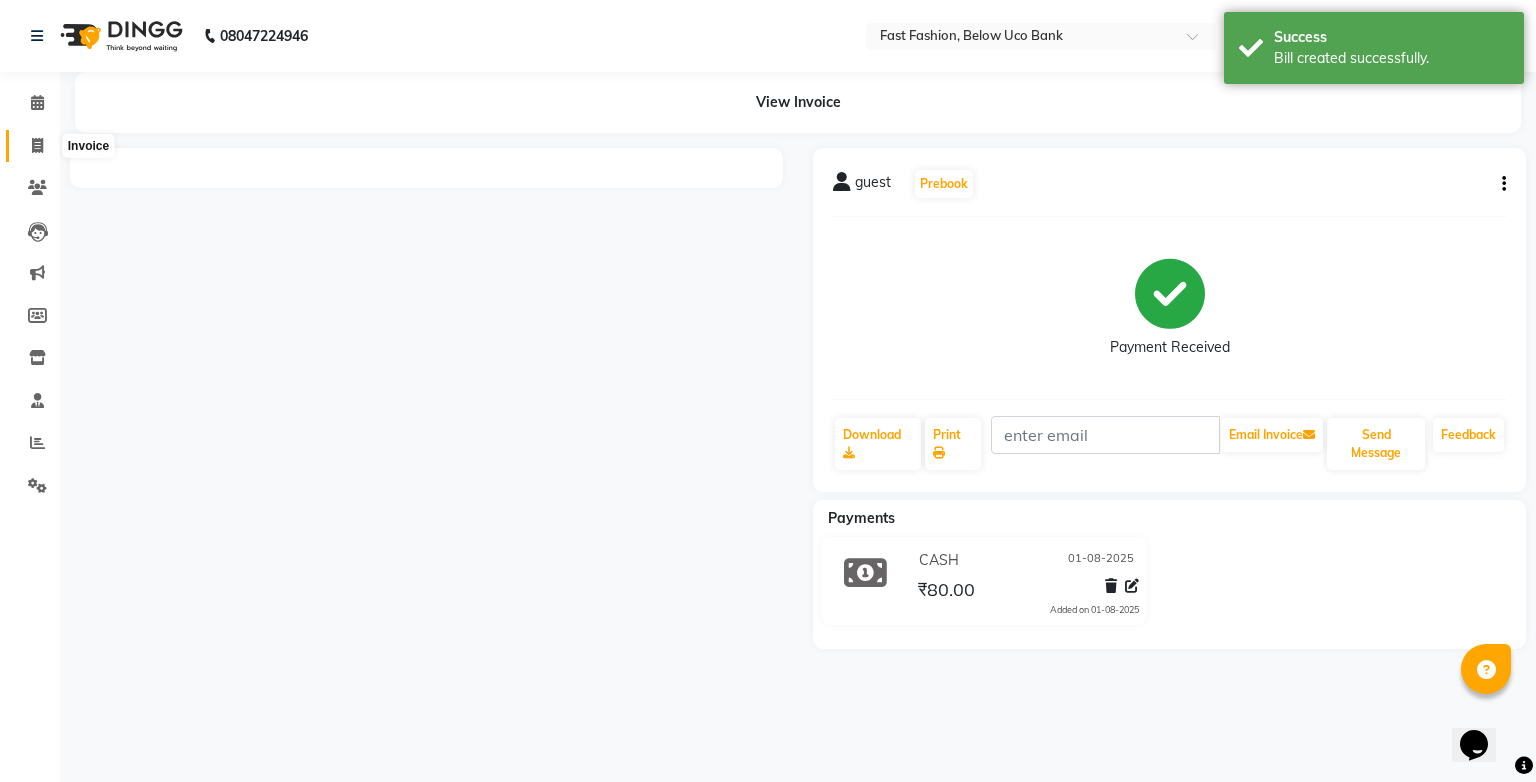 click 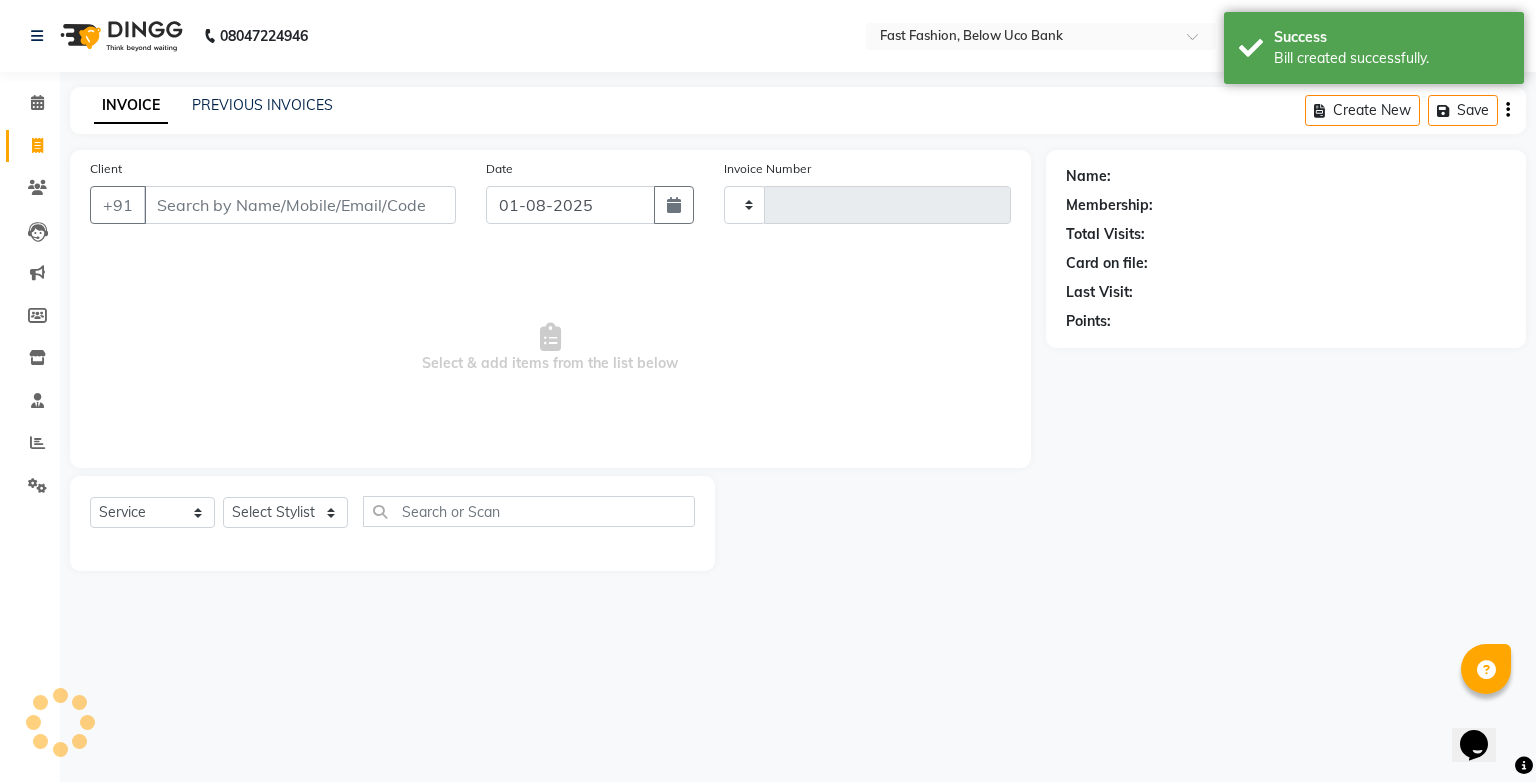 type on "0824" 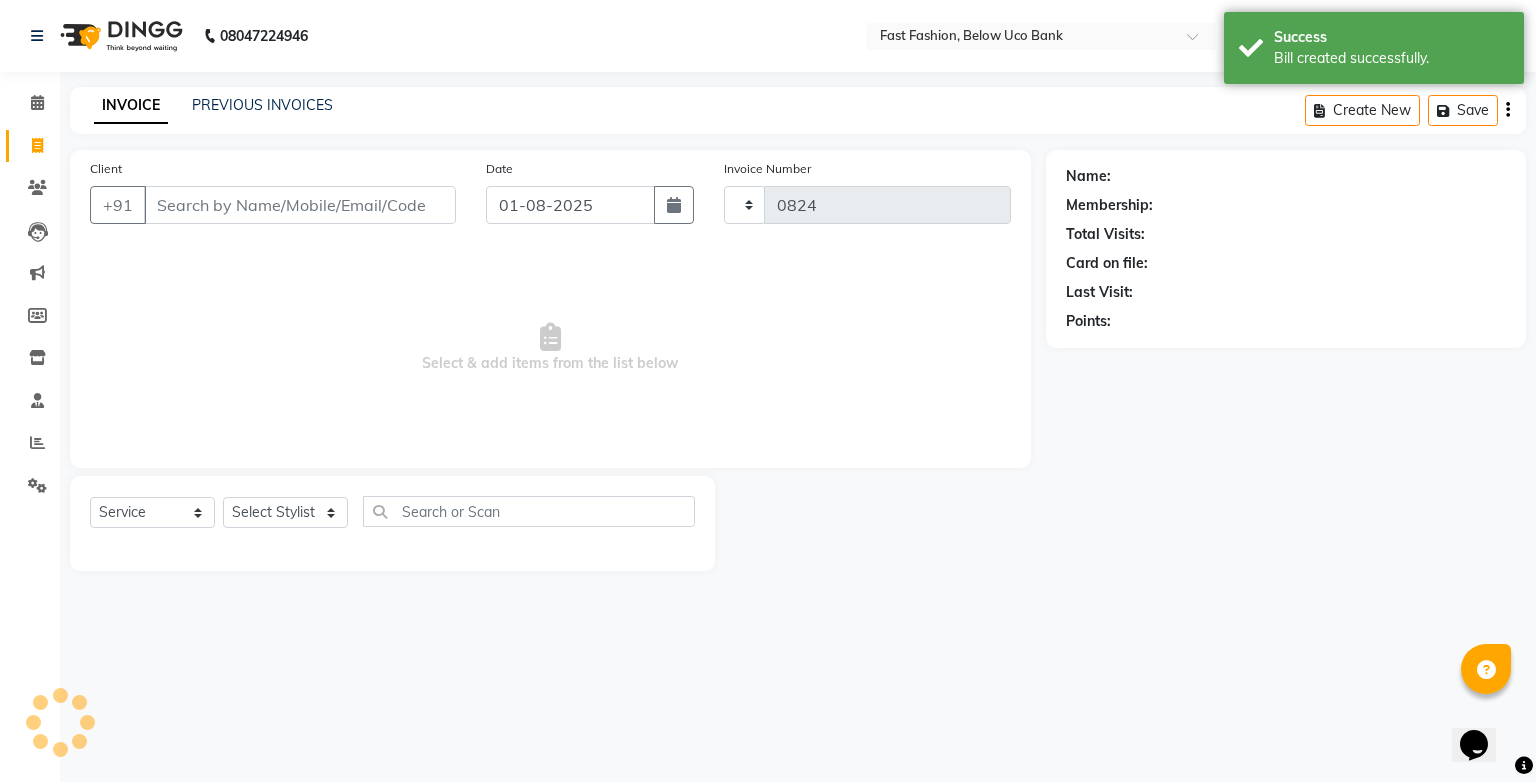 select on "4228" 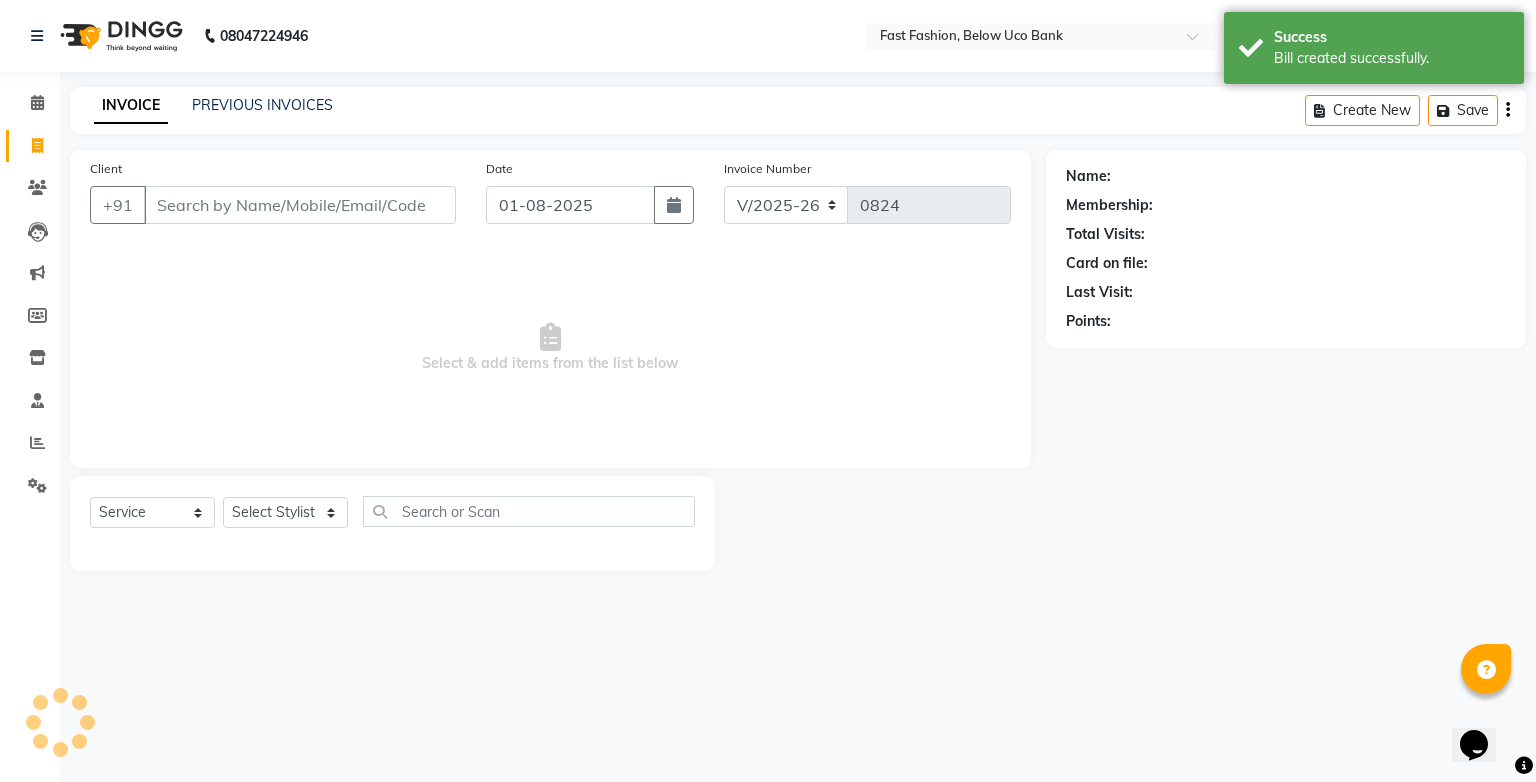 click on "Client" at bounding box center [300, 205] 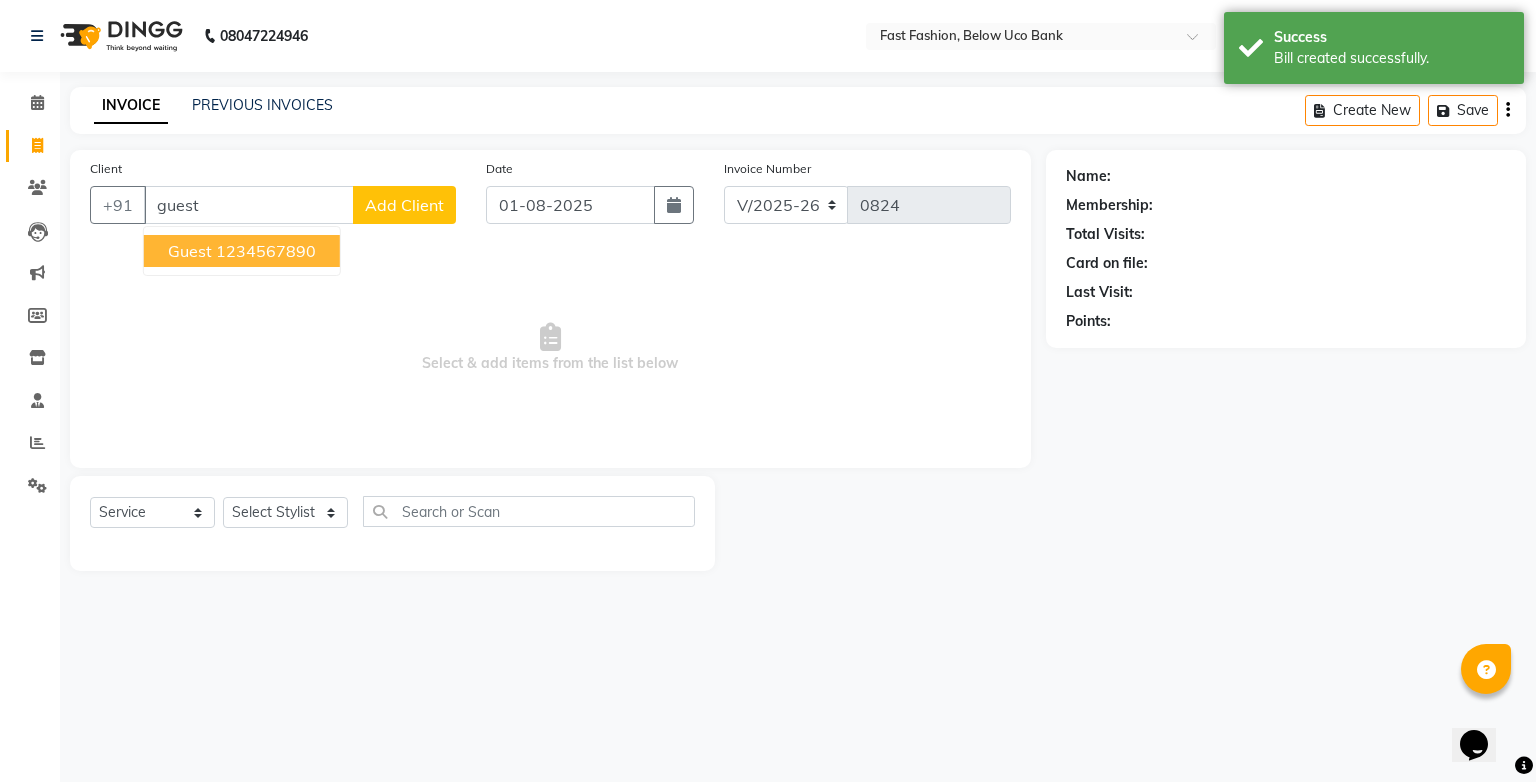 click on "1234567890" at bounding box center [266, 251] 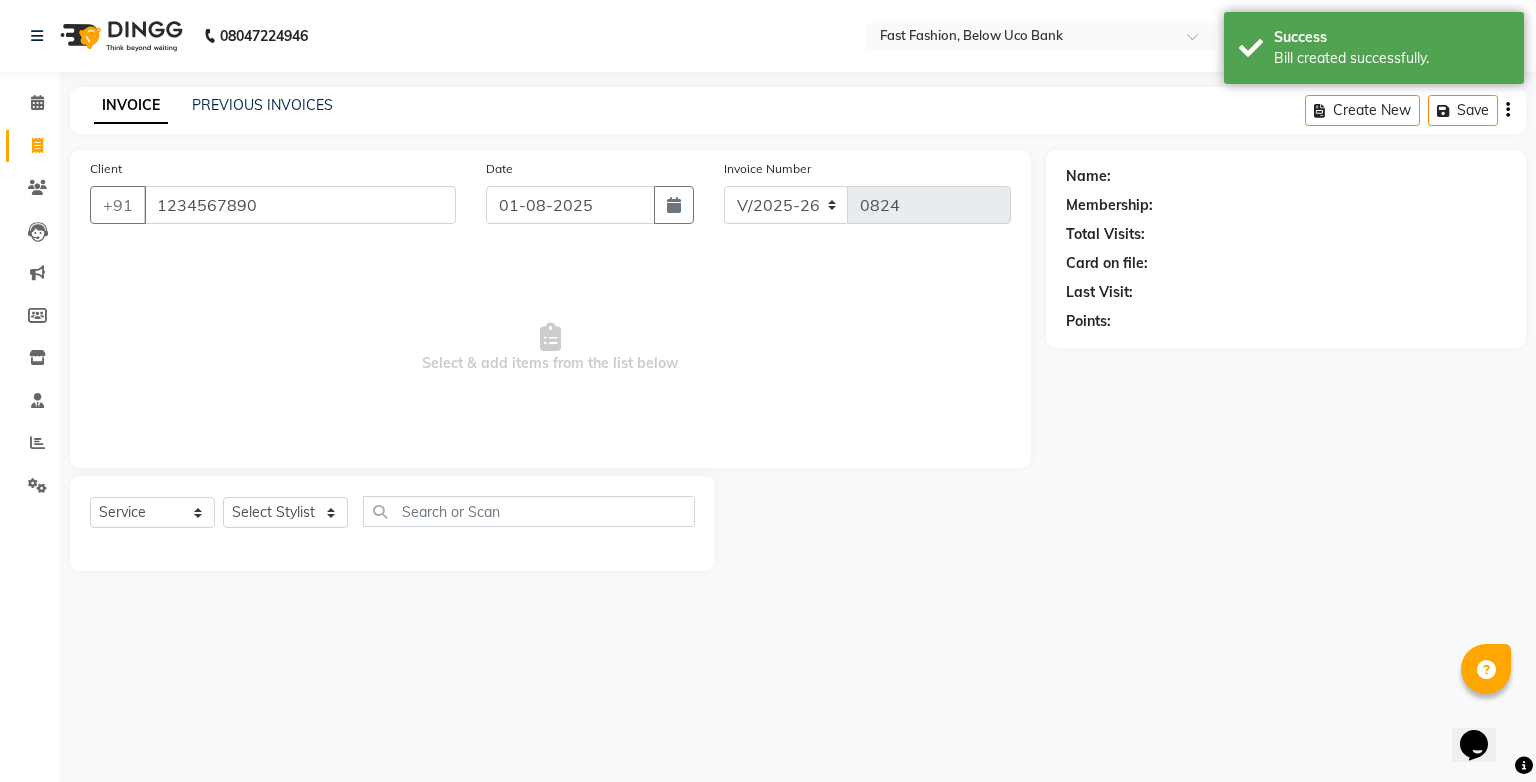 type on "1234567890" 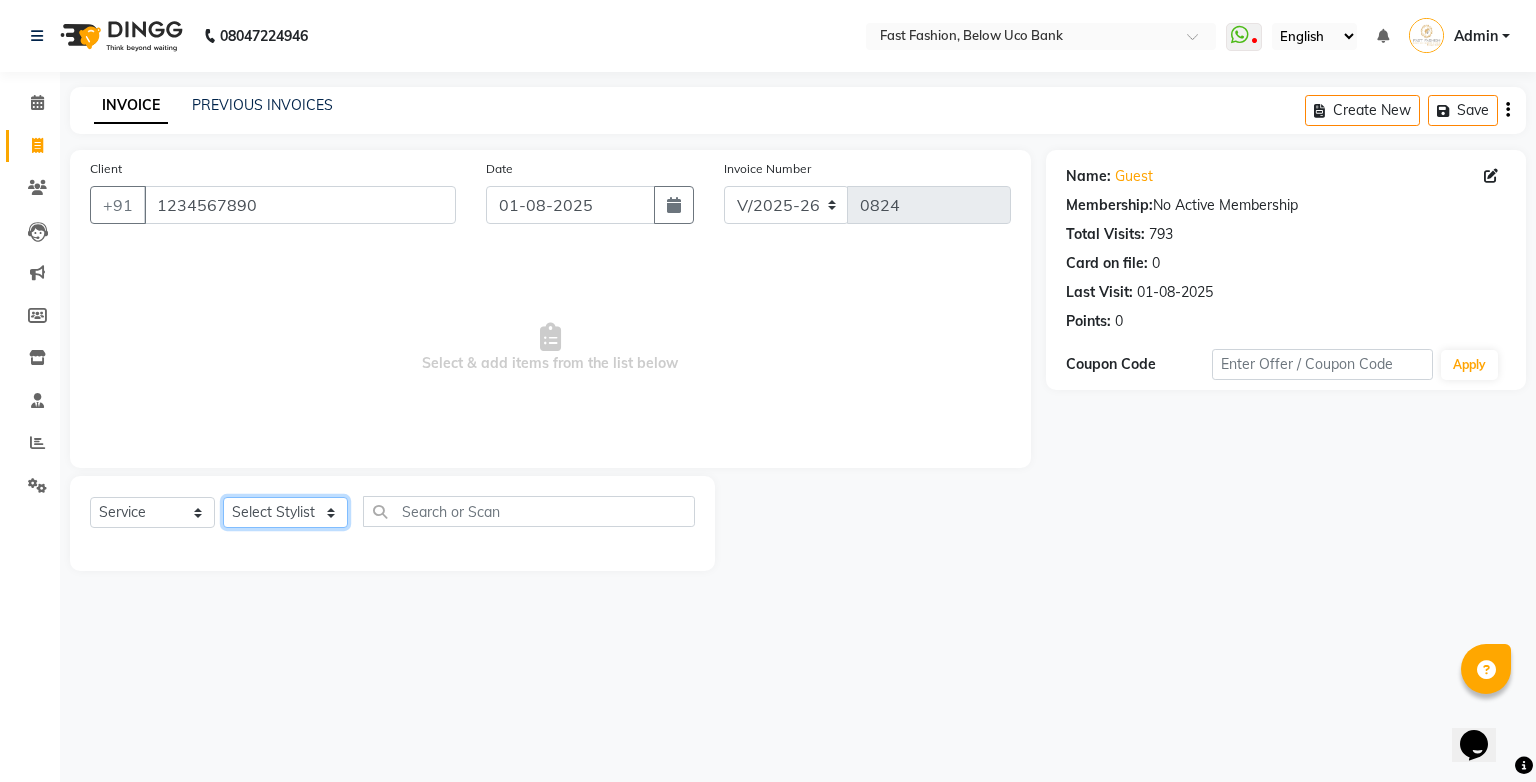click on "Select Stylist [FIRST] [LAST] [FIRST] [FIRST] [FIRST] [FIRST] [FIRST] [FIRST] [FIRST] [FIRST] [FIRST] [FIRST] [FIRST]" 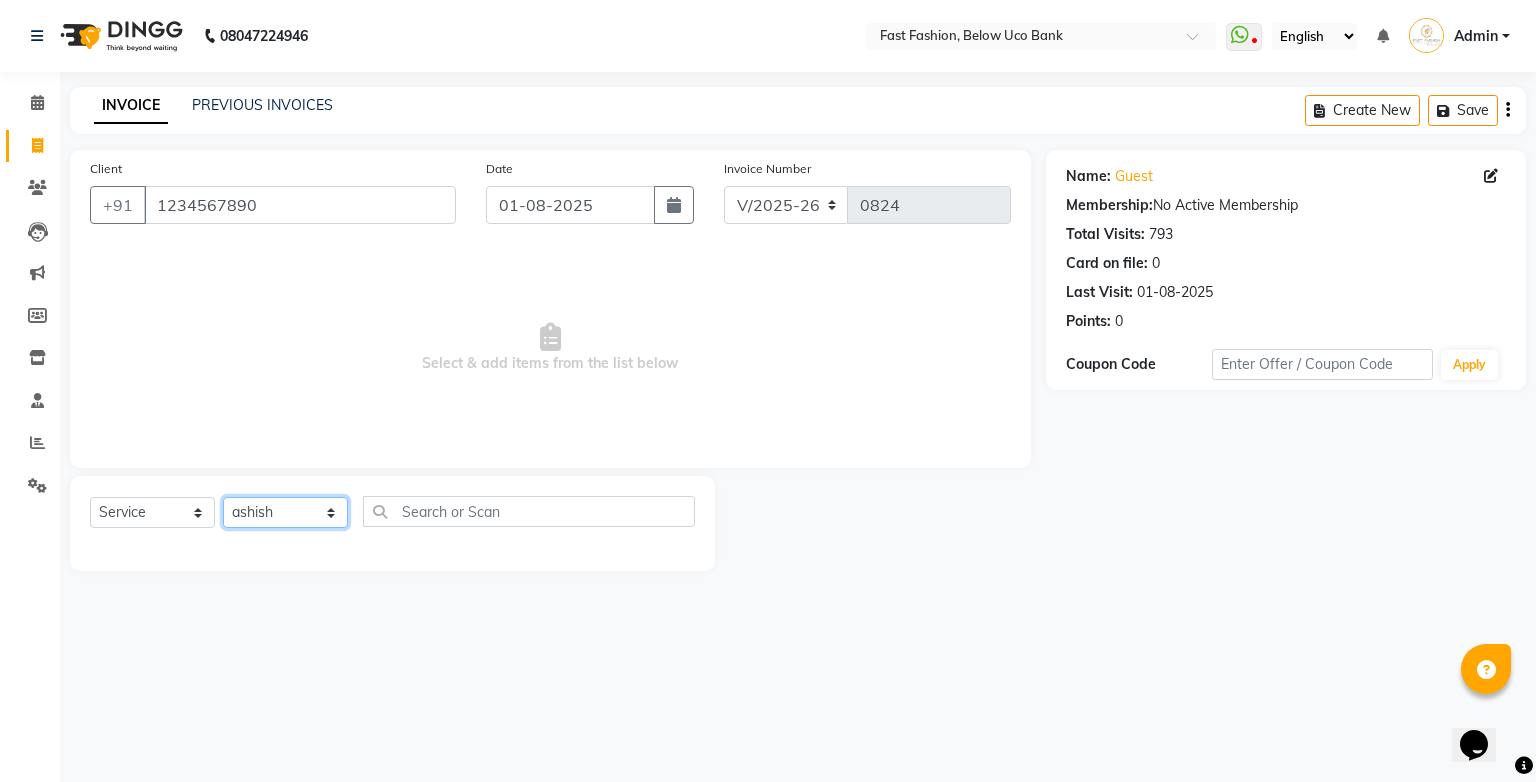 click on "Select Stylist [FIRST] [LAST] [FIRST] [FIRST] [FIRST] [FIRST] [FIRST] [FIRST] [FIRST] [FIRST] [FIRST] [FIRST] [FIRST]" 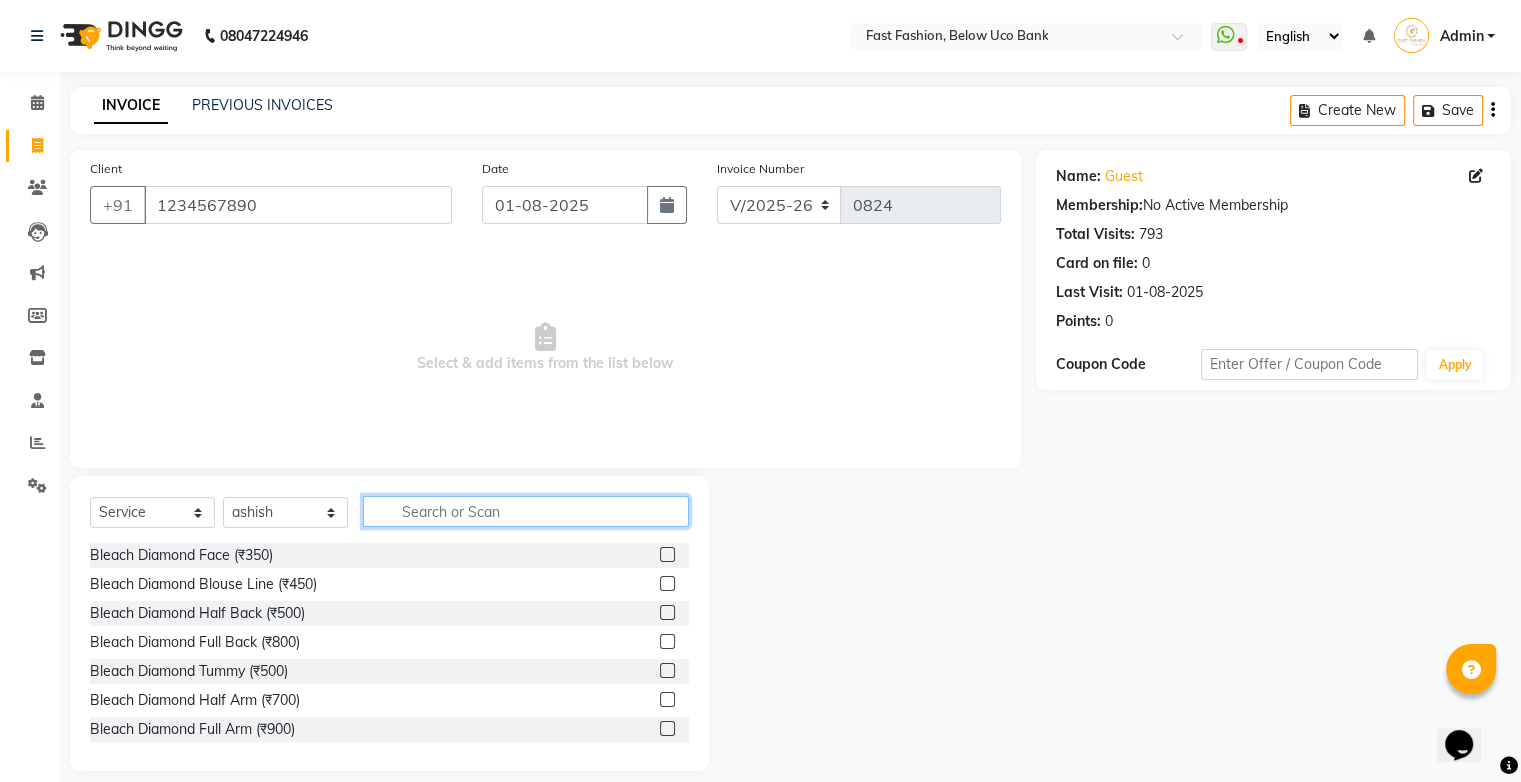 click 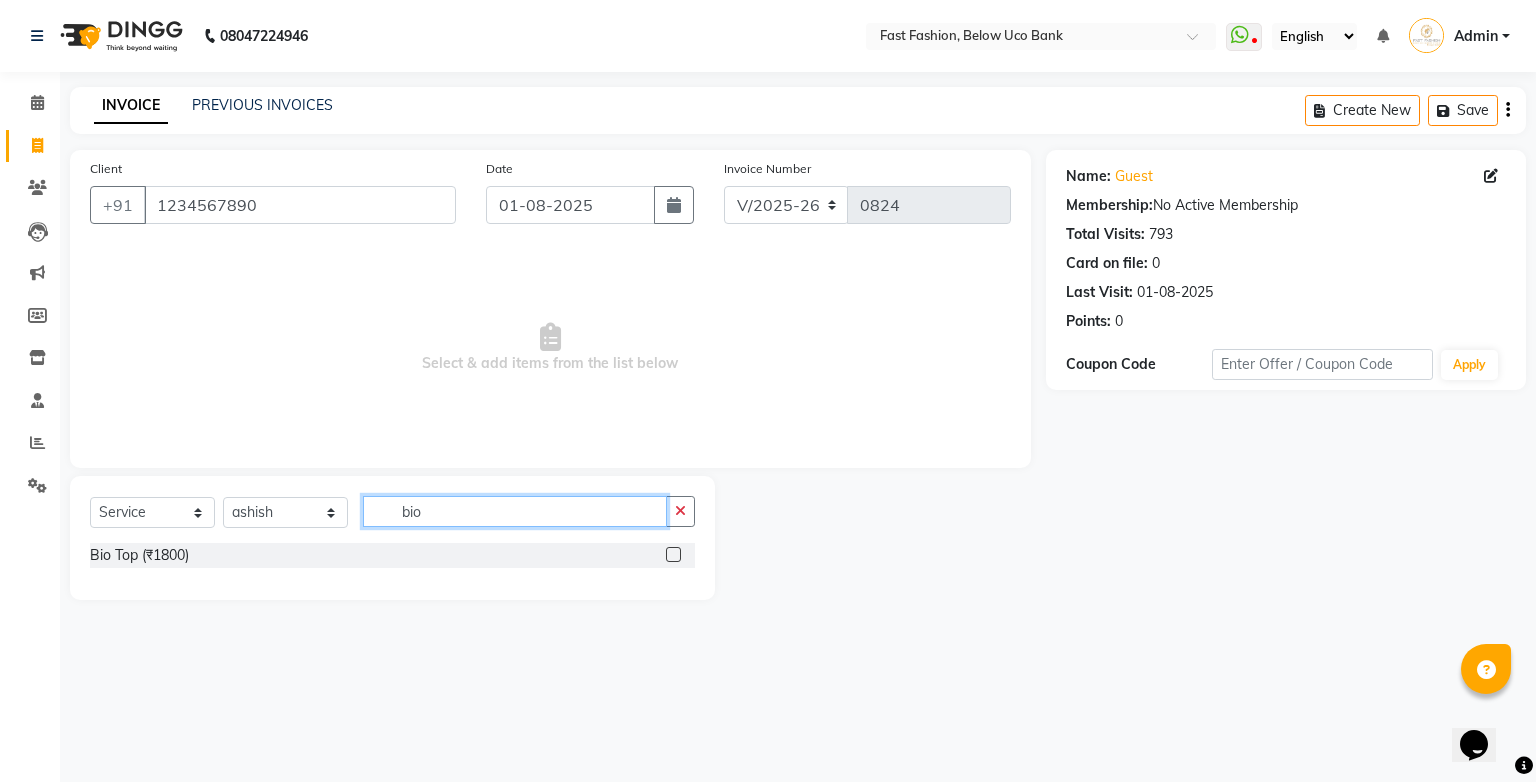 type on "bio" 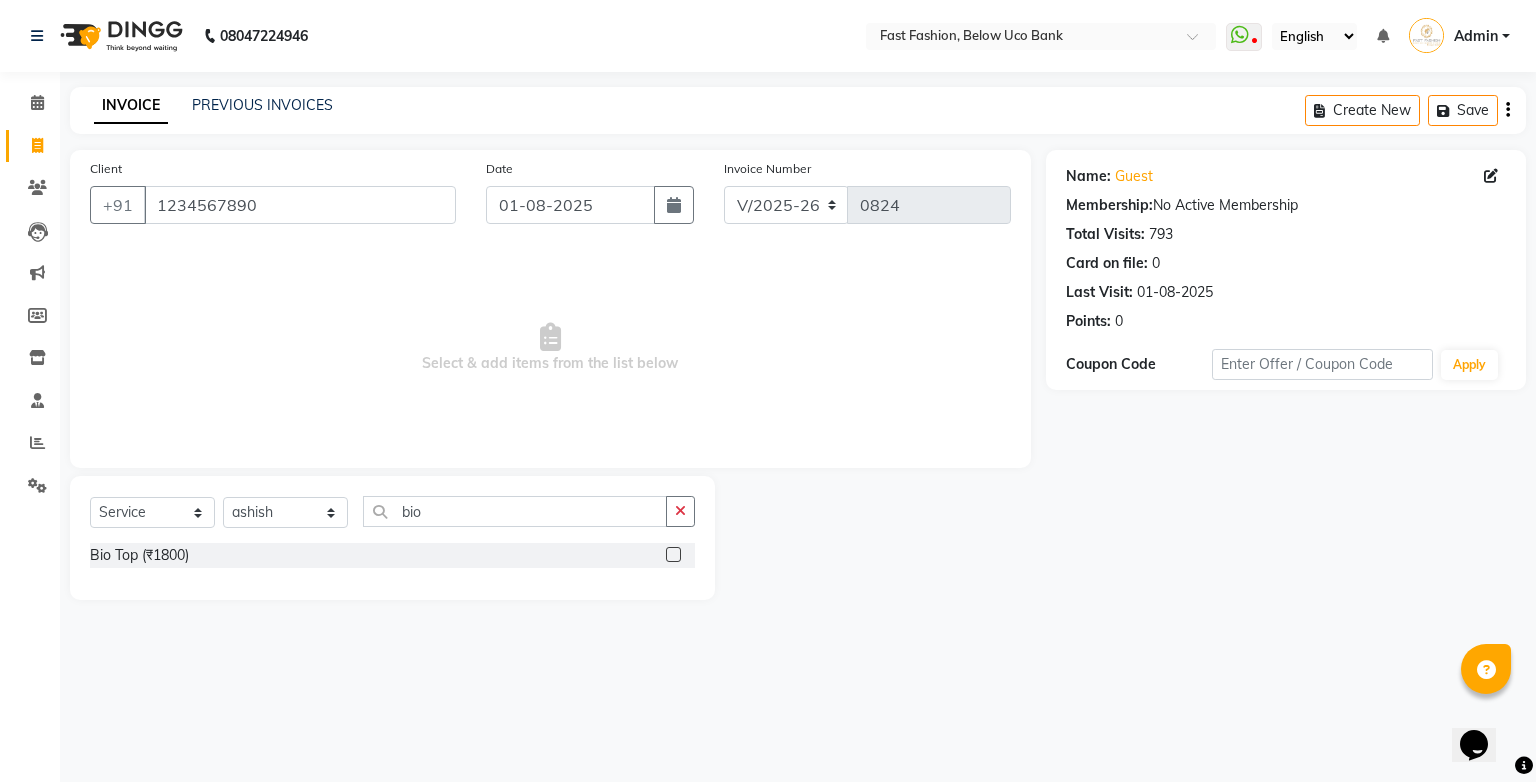 click 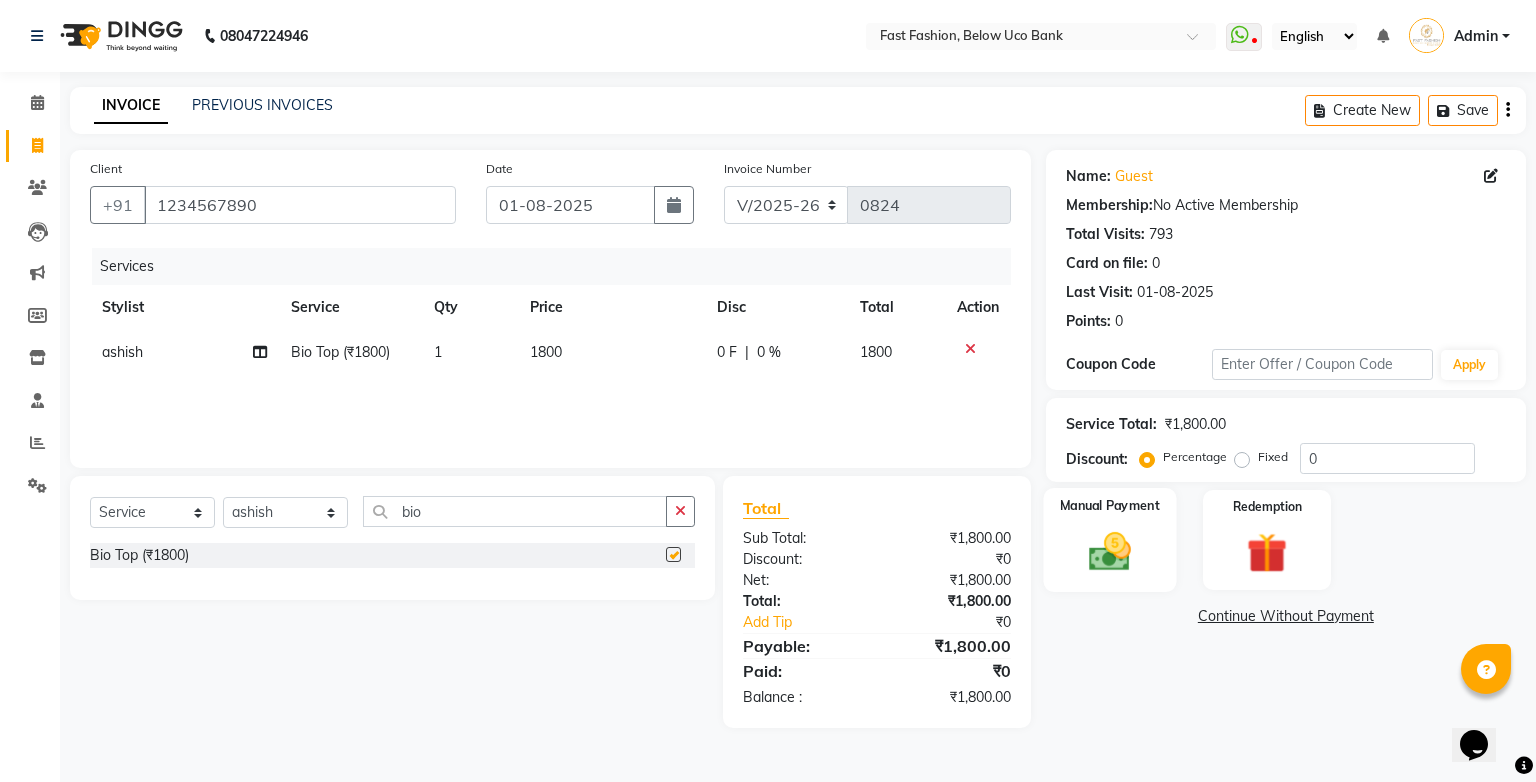 checkbox on "false" 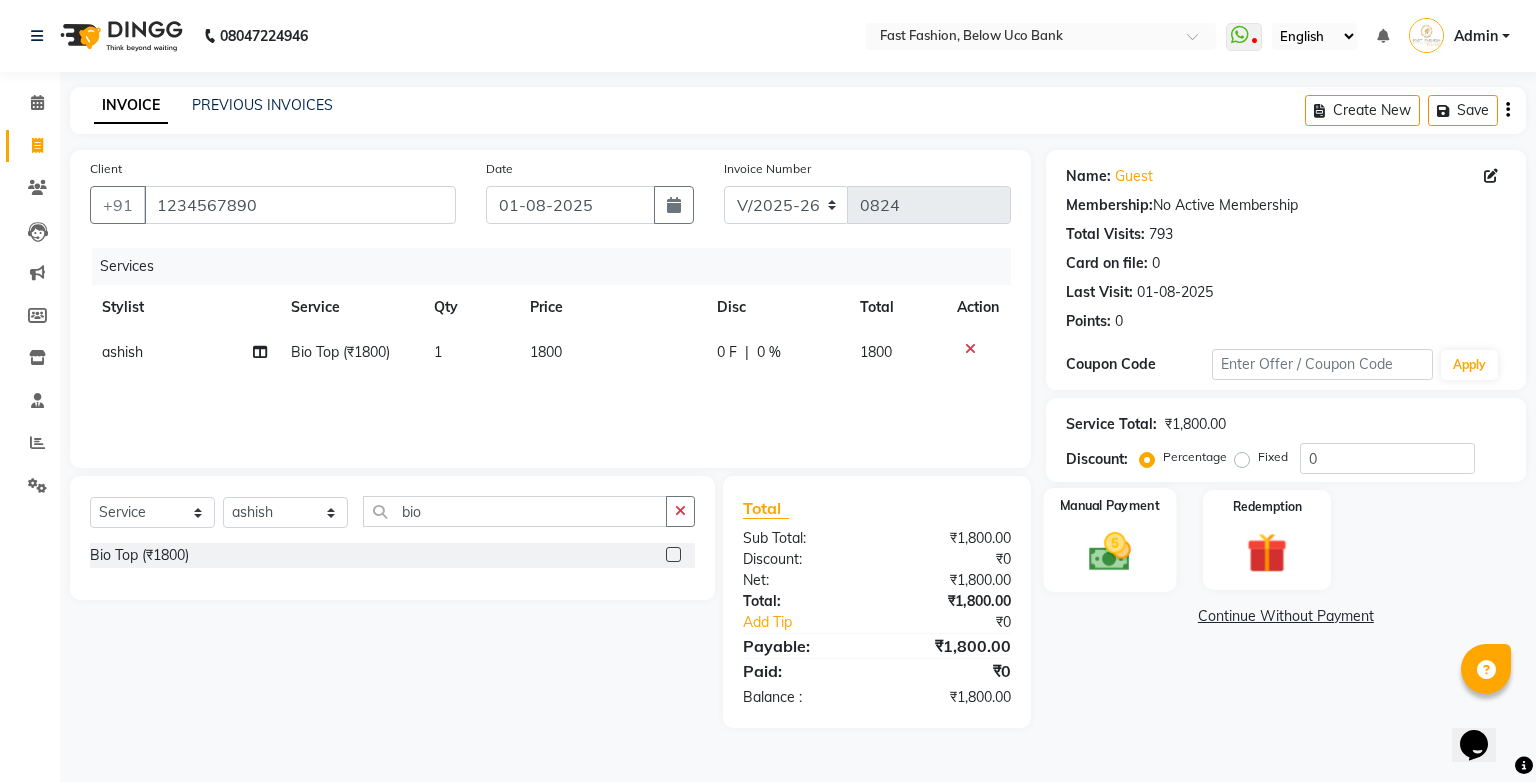 click on "Manual Payment" 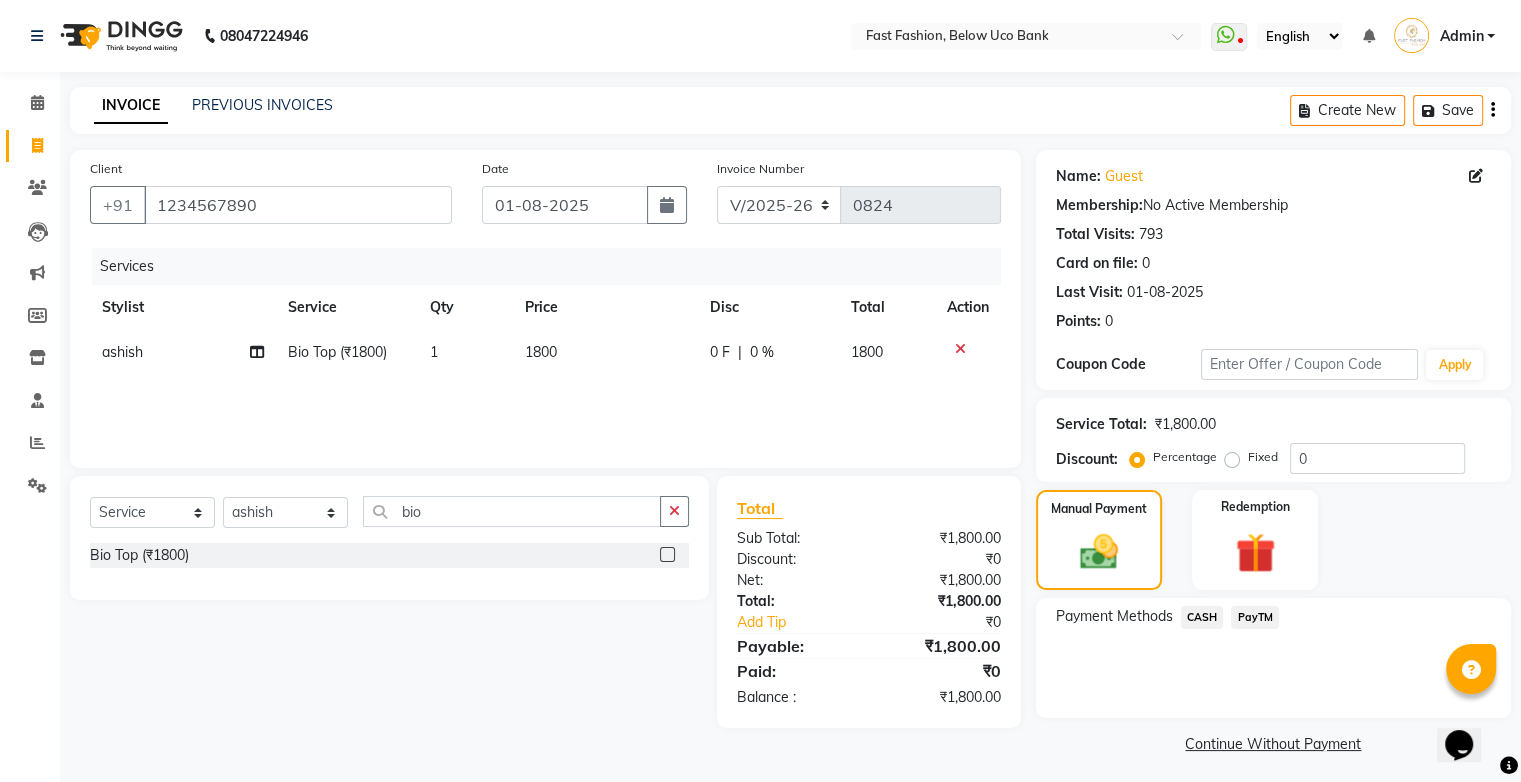 click on "CASH" 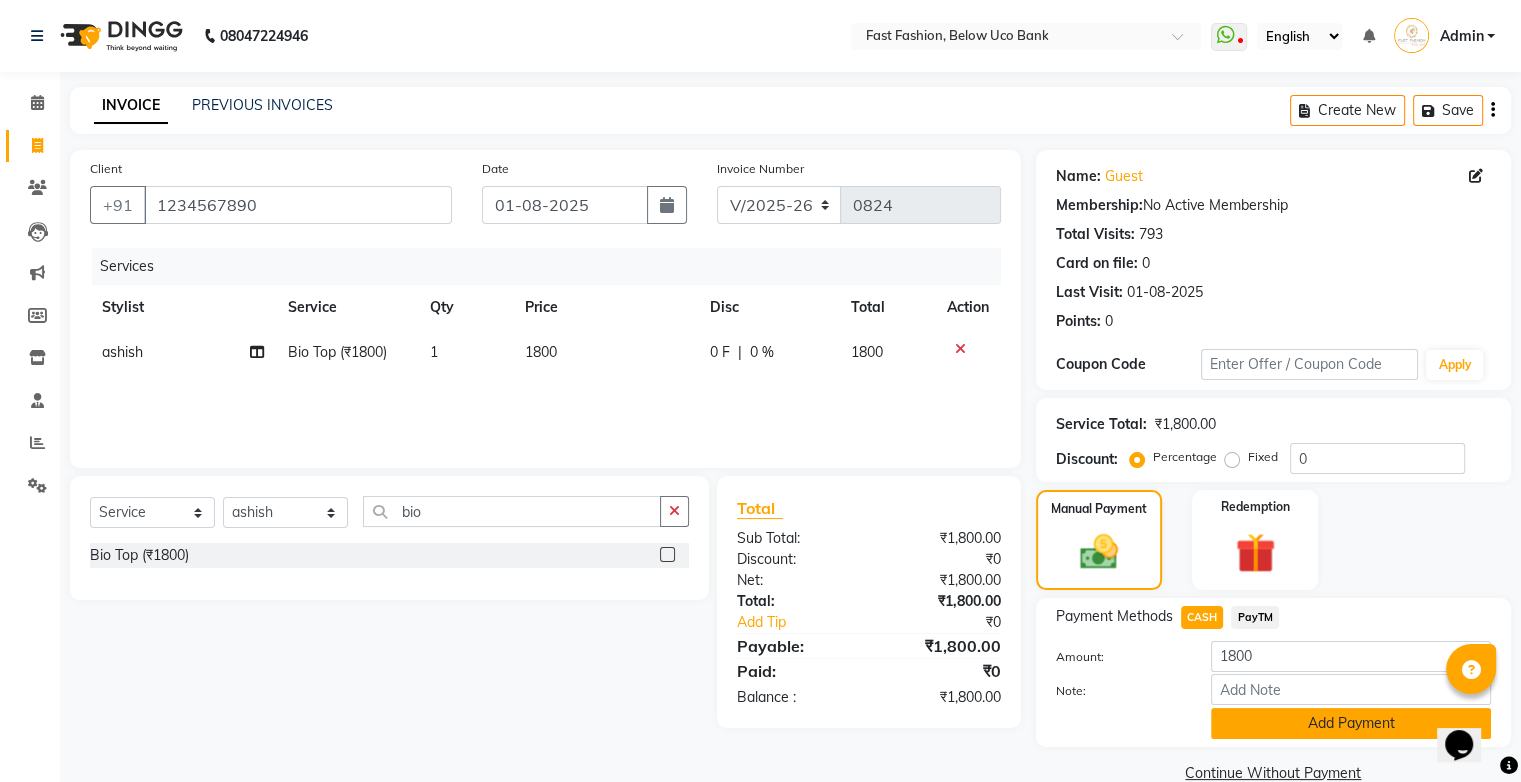 click on "Add Payment" 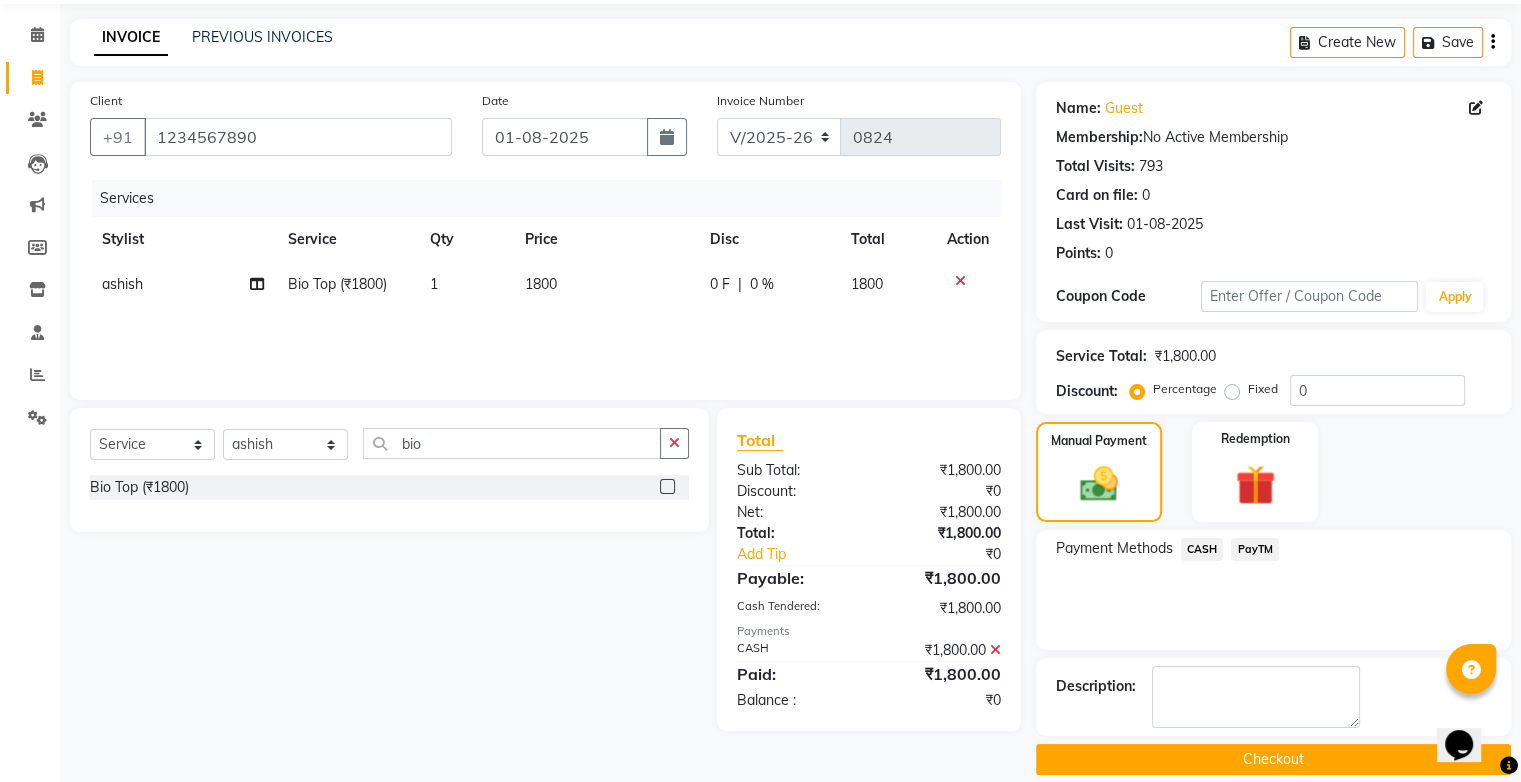 scroll, scrollTop: 88, scrollLeft: 0, axis: vertical 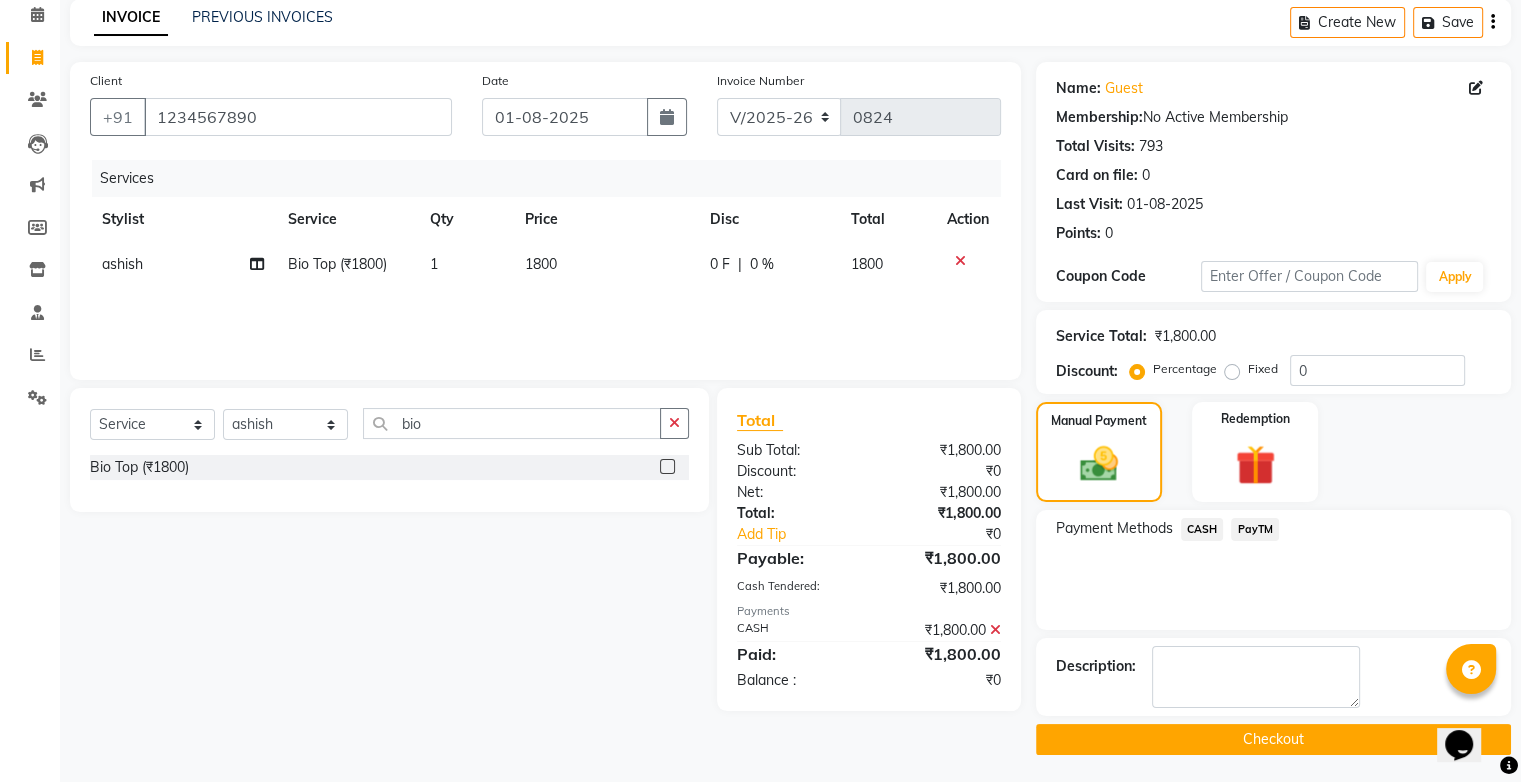 click on "Checkout" 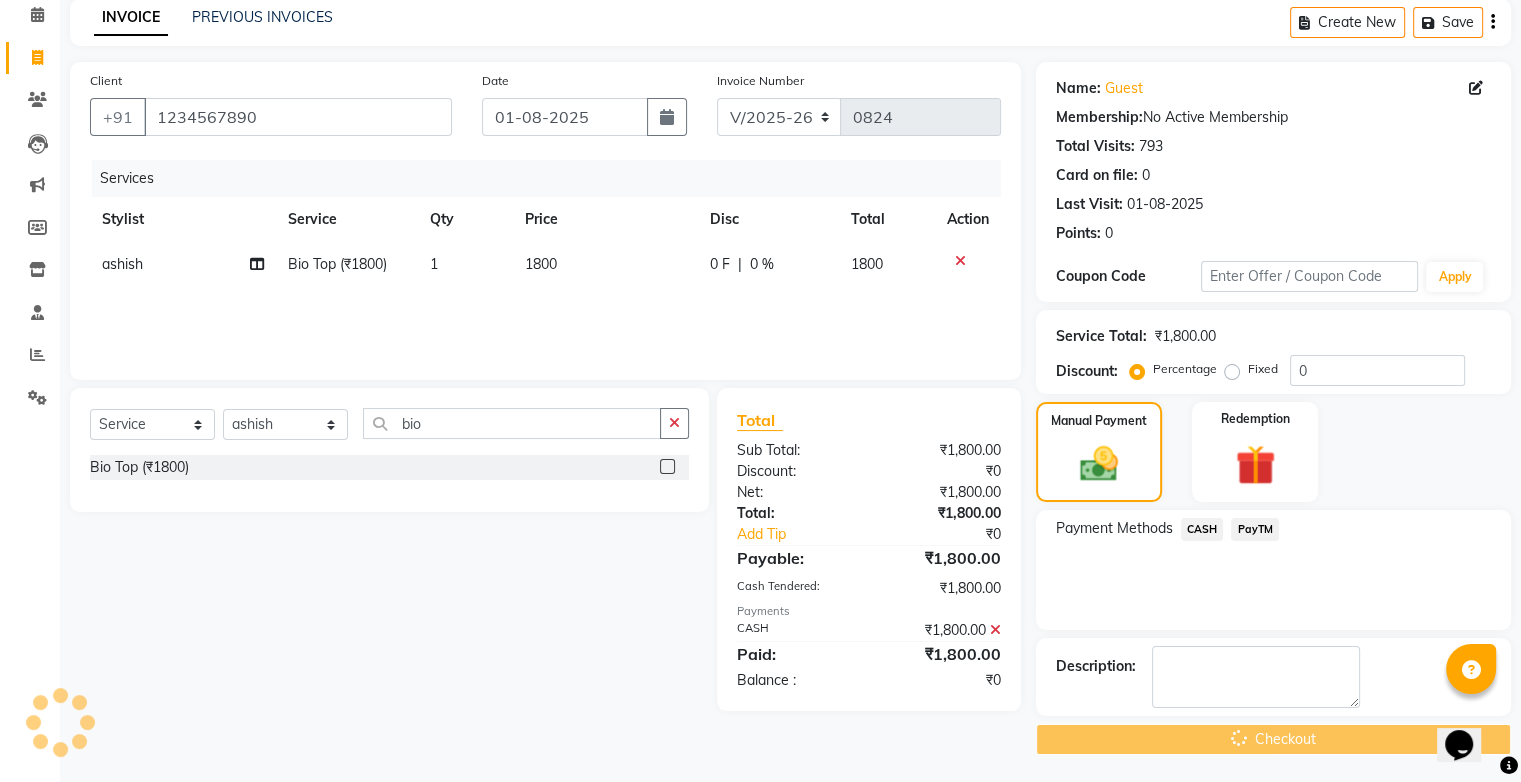 scroll, scrollTop: 0, scrollLeft: 0, axis: both 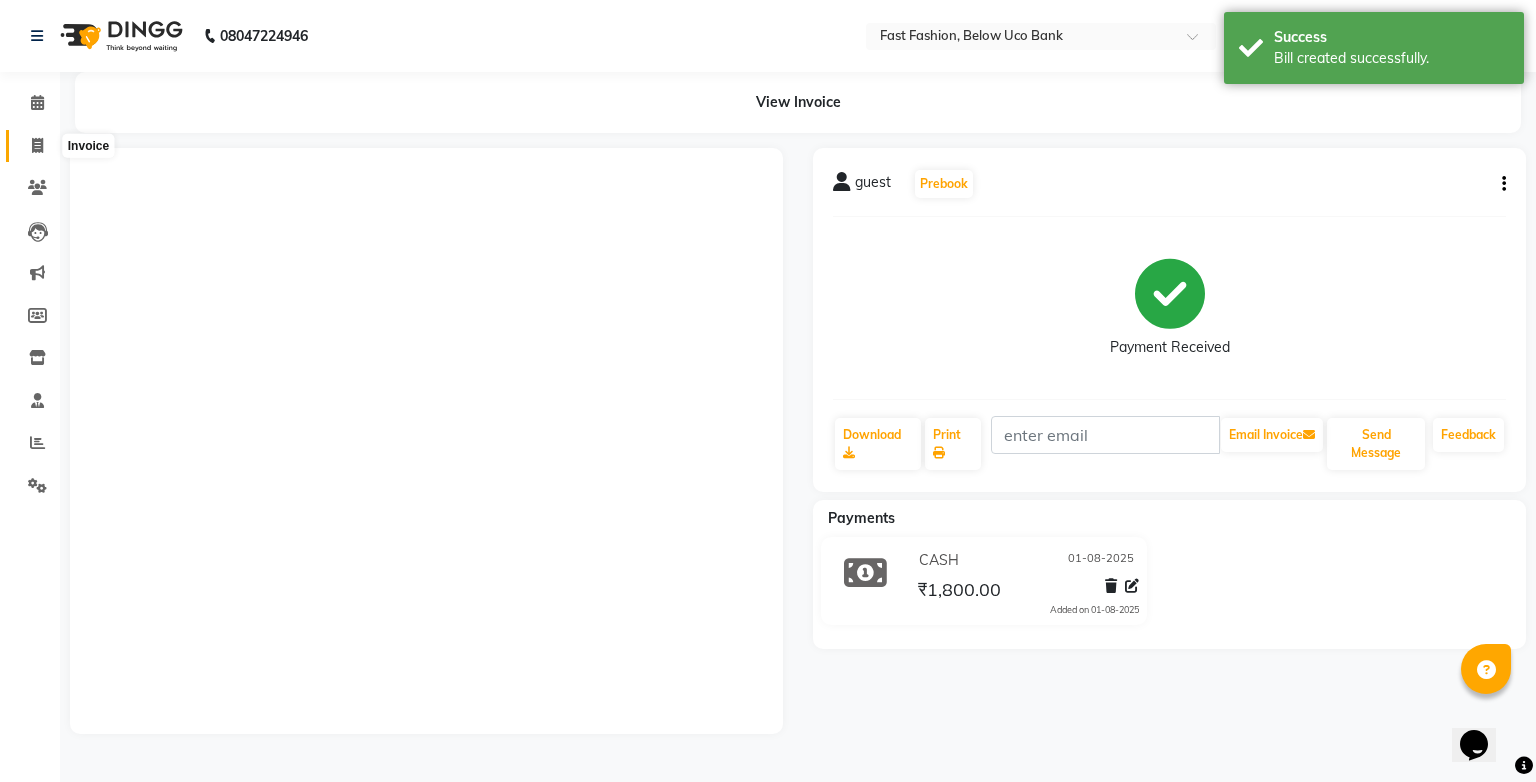 click 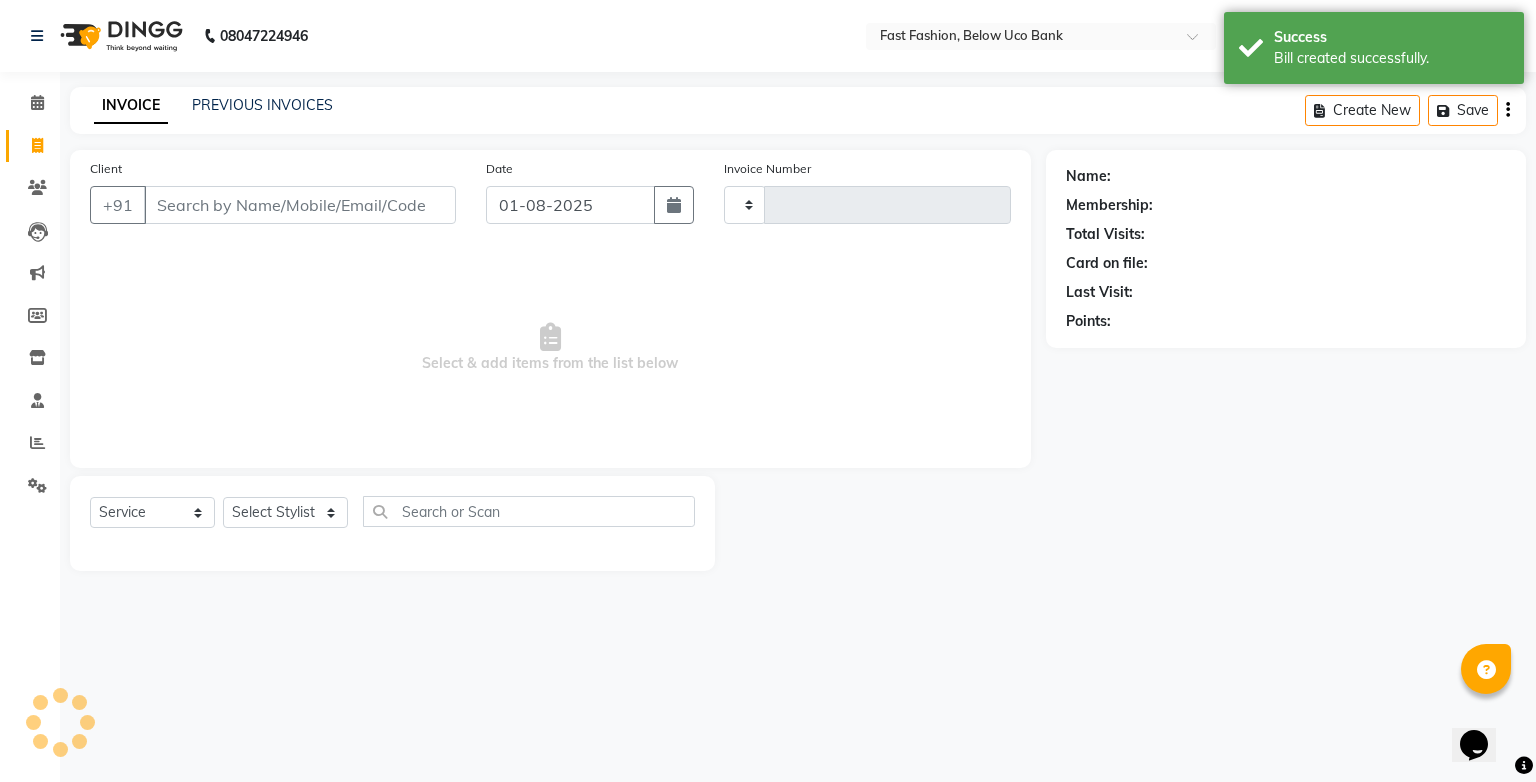 type on "0825" 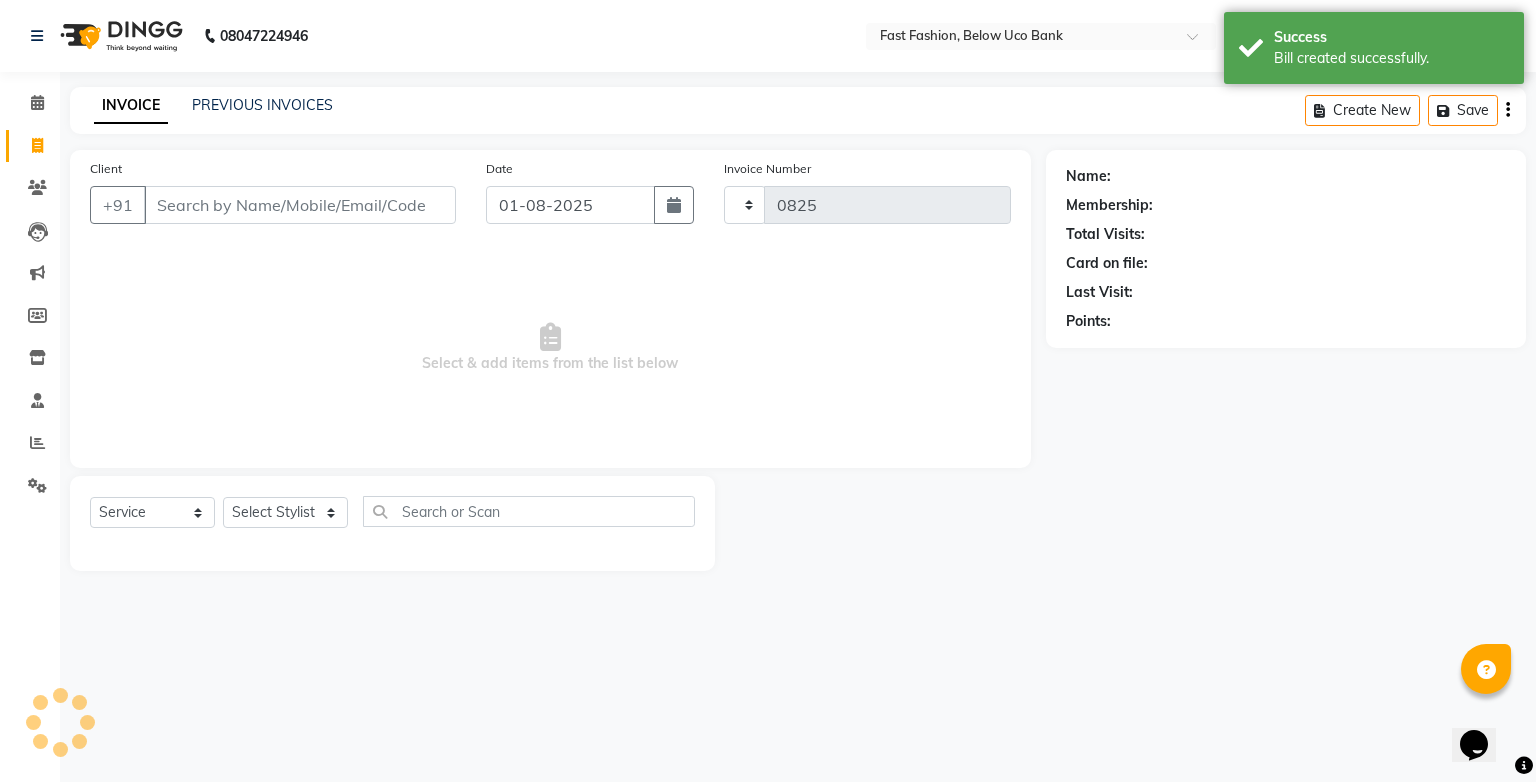 select on "4228" 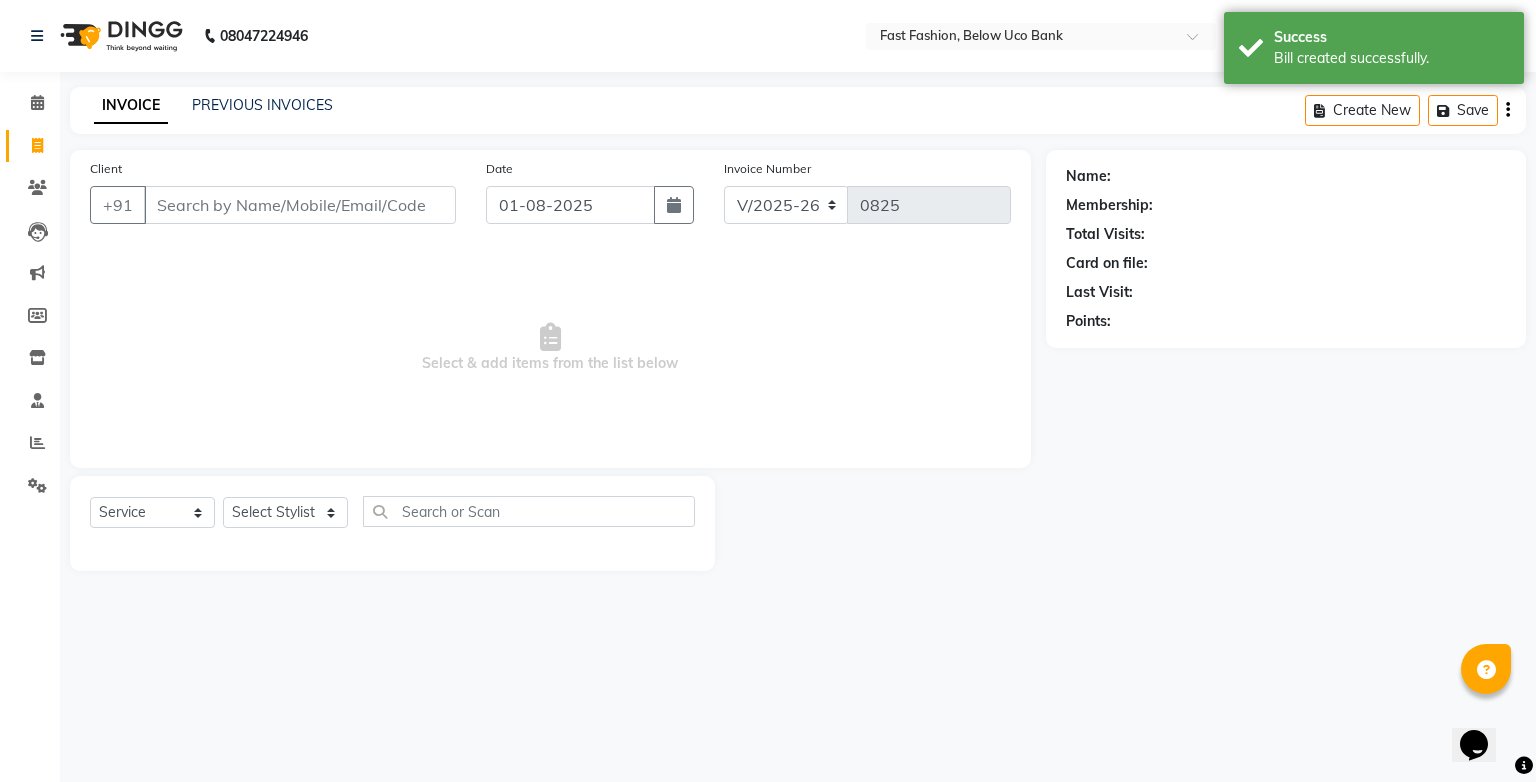 click on "Client" at bounding box center [300, 205] 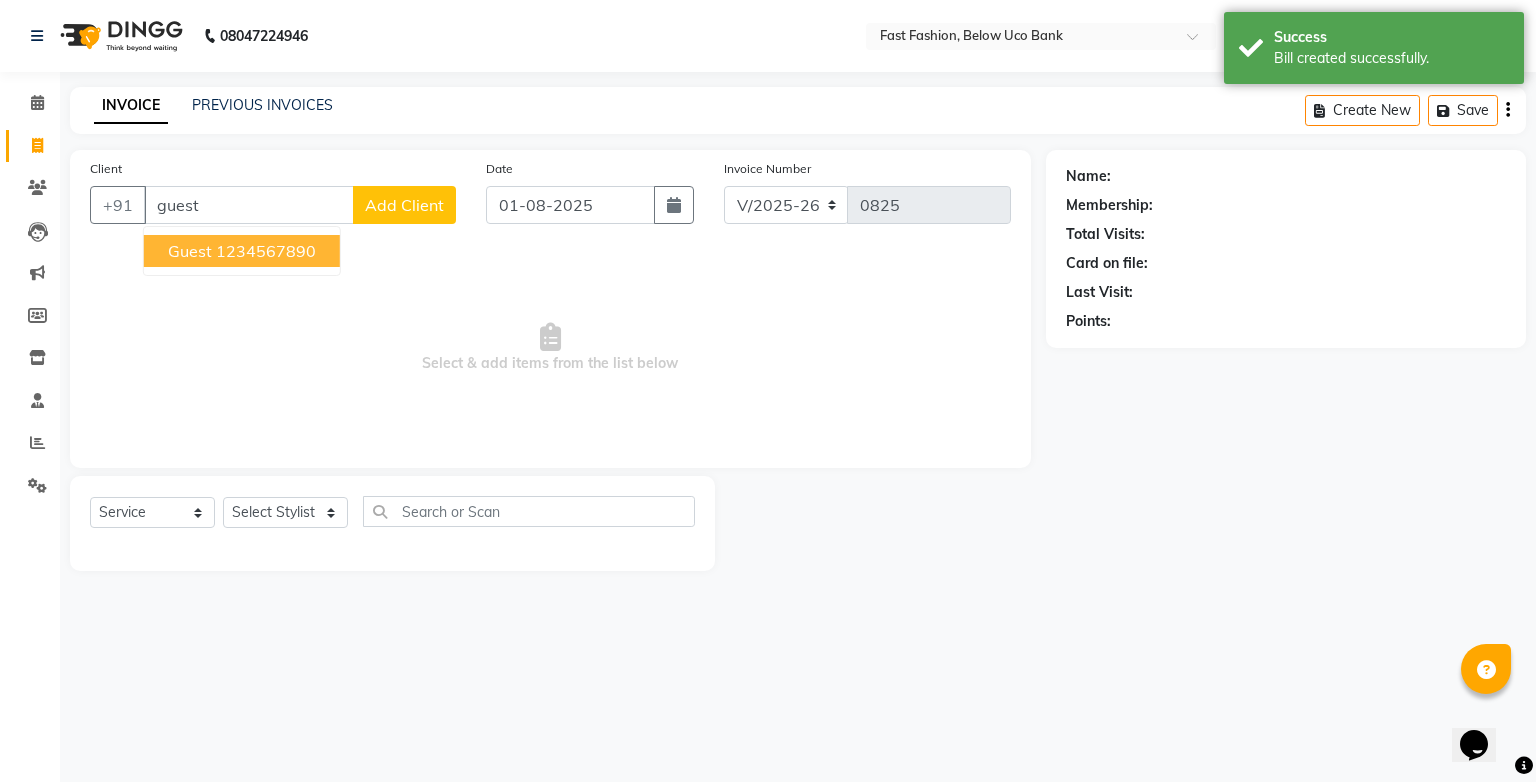 click on "1234567890" at bounding box center [266, 251] 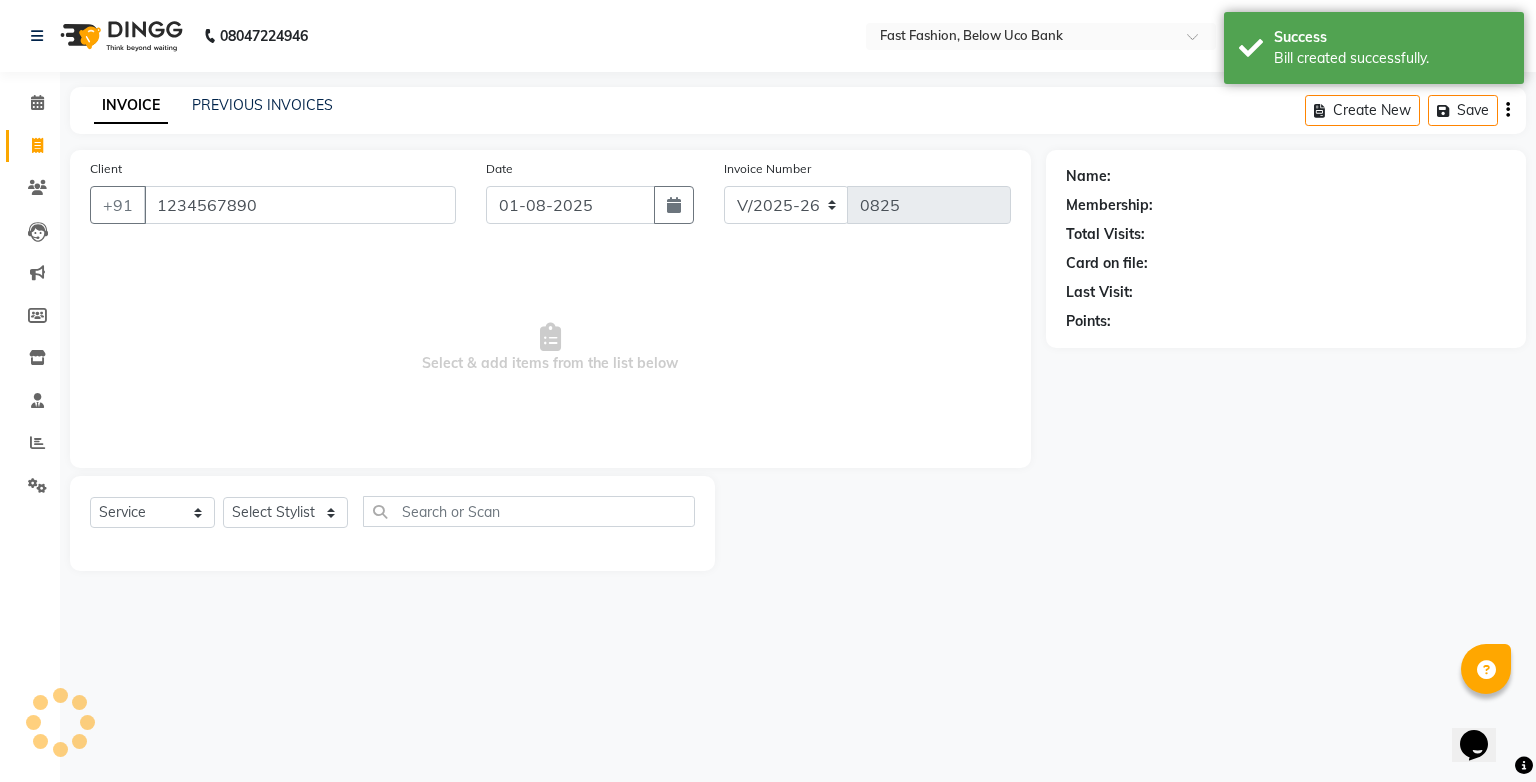 type on "1234567890" 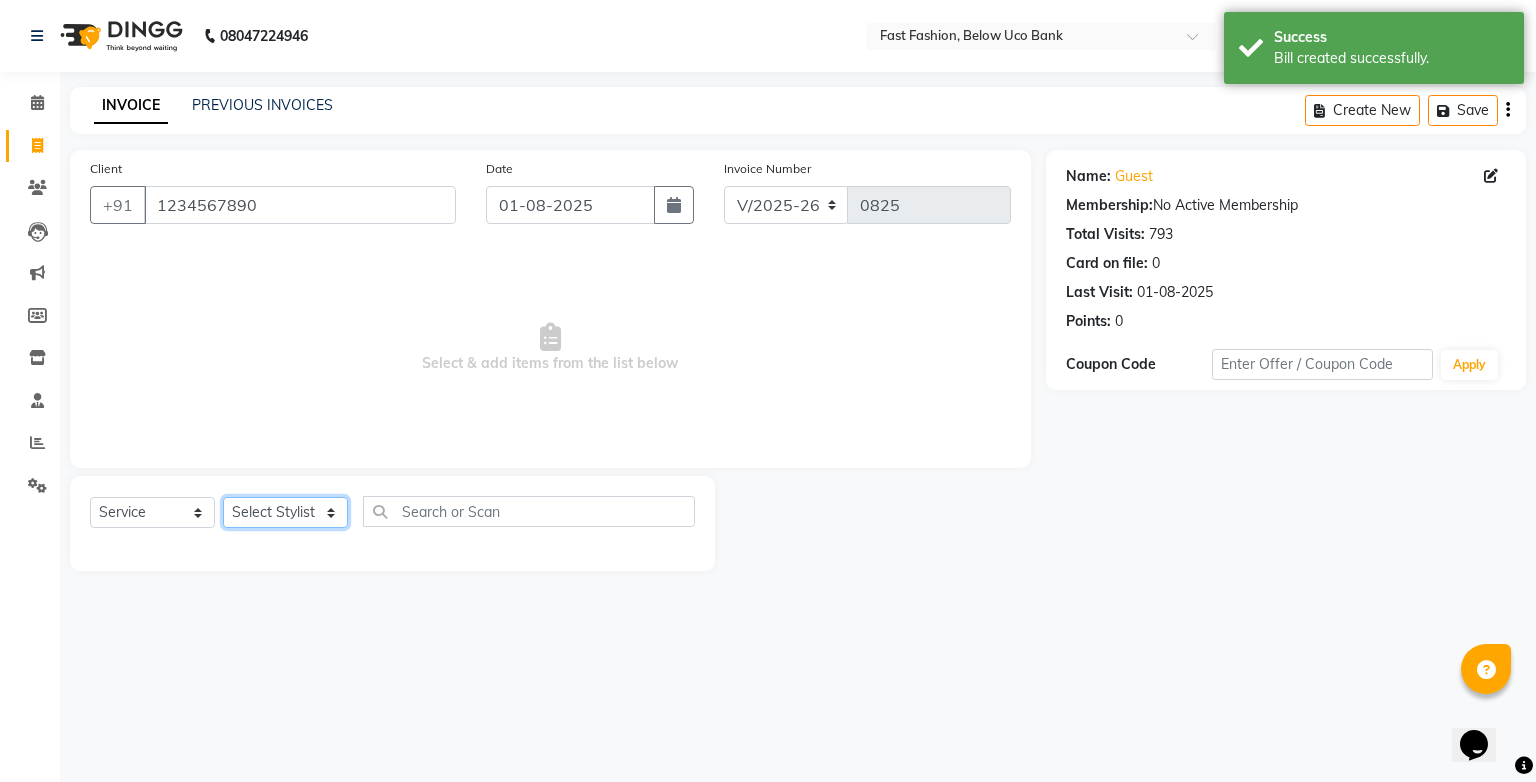 click on "Select Stylist [FIRST] [LAST] [FIRST] [FIRST] [FIRST] [FIRST] [FIRST] [FIRST] [FIRST] [FIRST] [FIRST] [FIRST] [FIRST]" 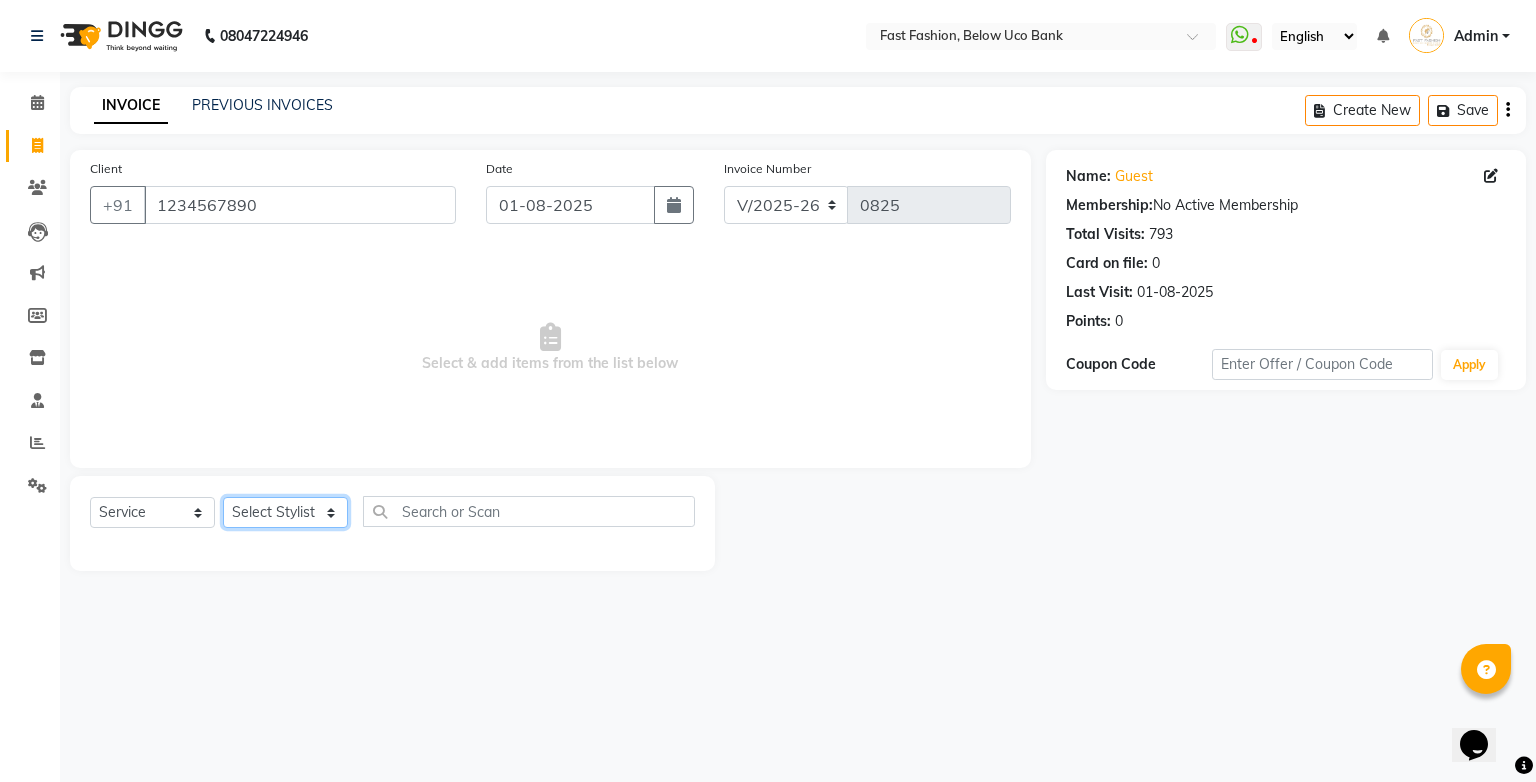 select on "22409" 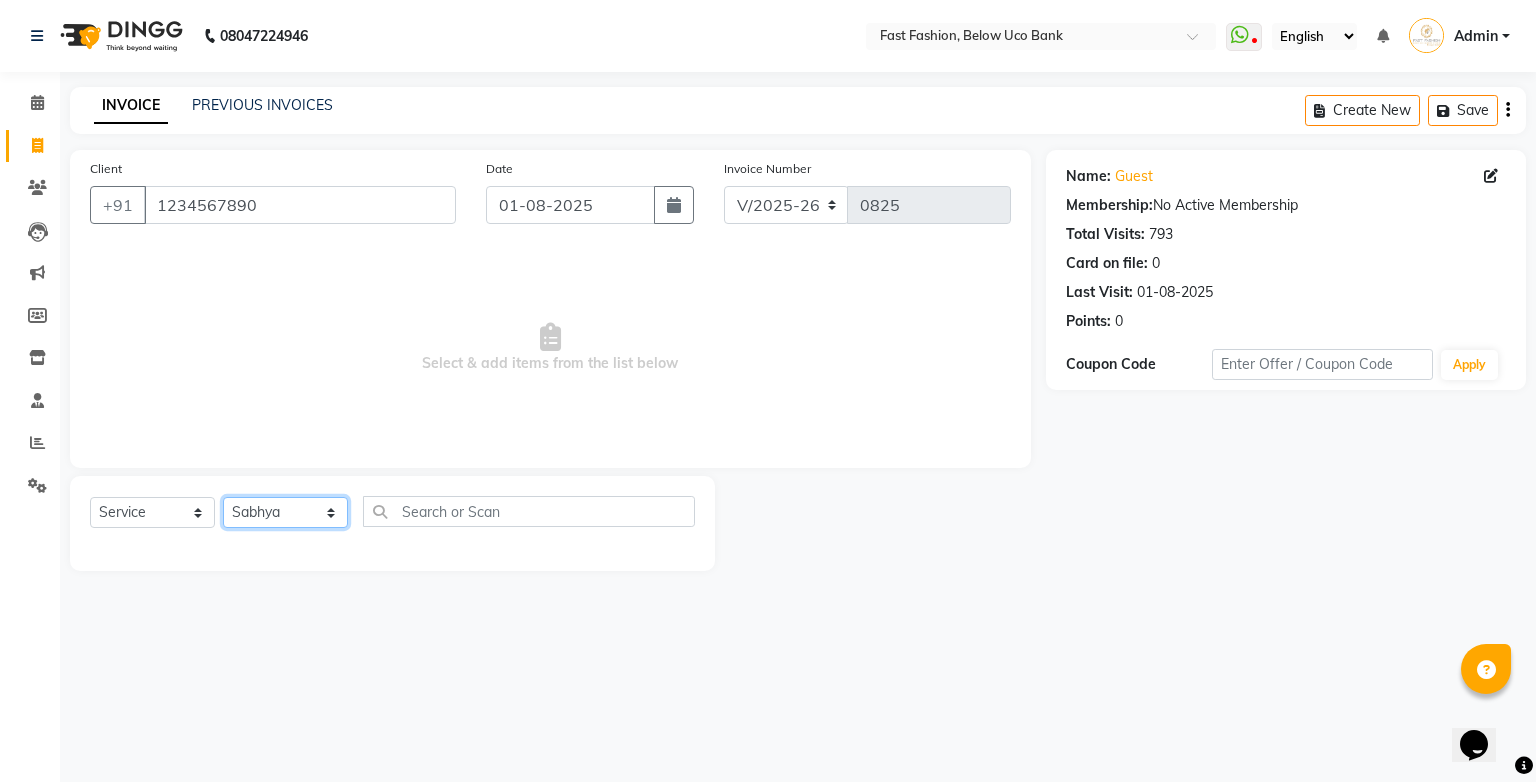 click on "Select Stylist [FIRST] [LAST] [FIRST] [FIRST] [FIRST] [FIRST] [FIRST] [FIRST] [FIRST] [FIRST] [FIRST] [FIRST] [FIRST]" 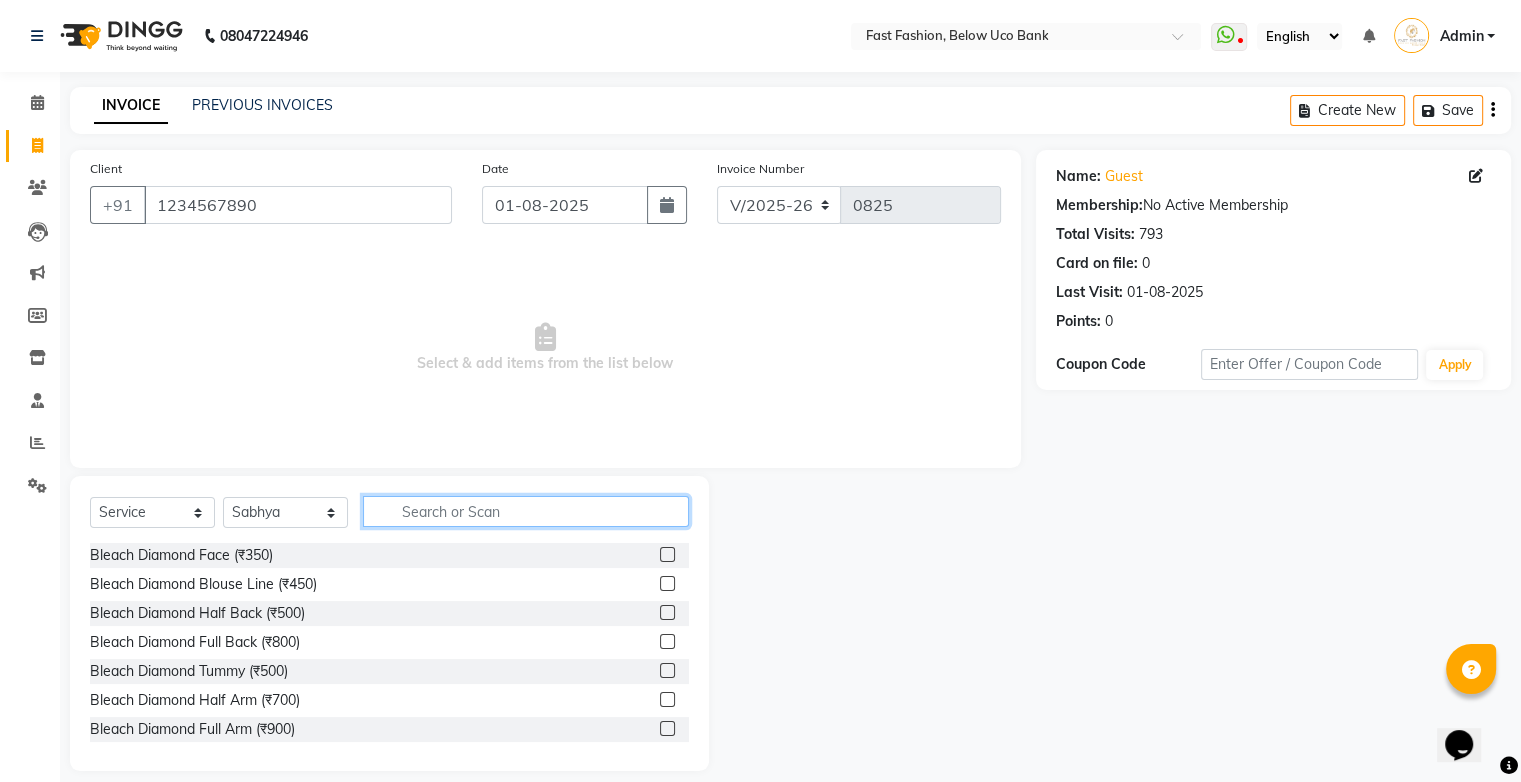 click 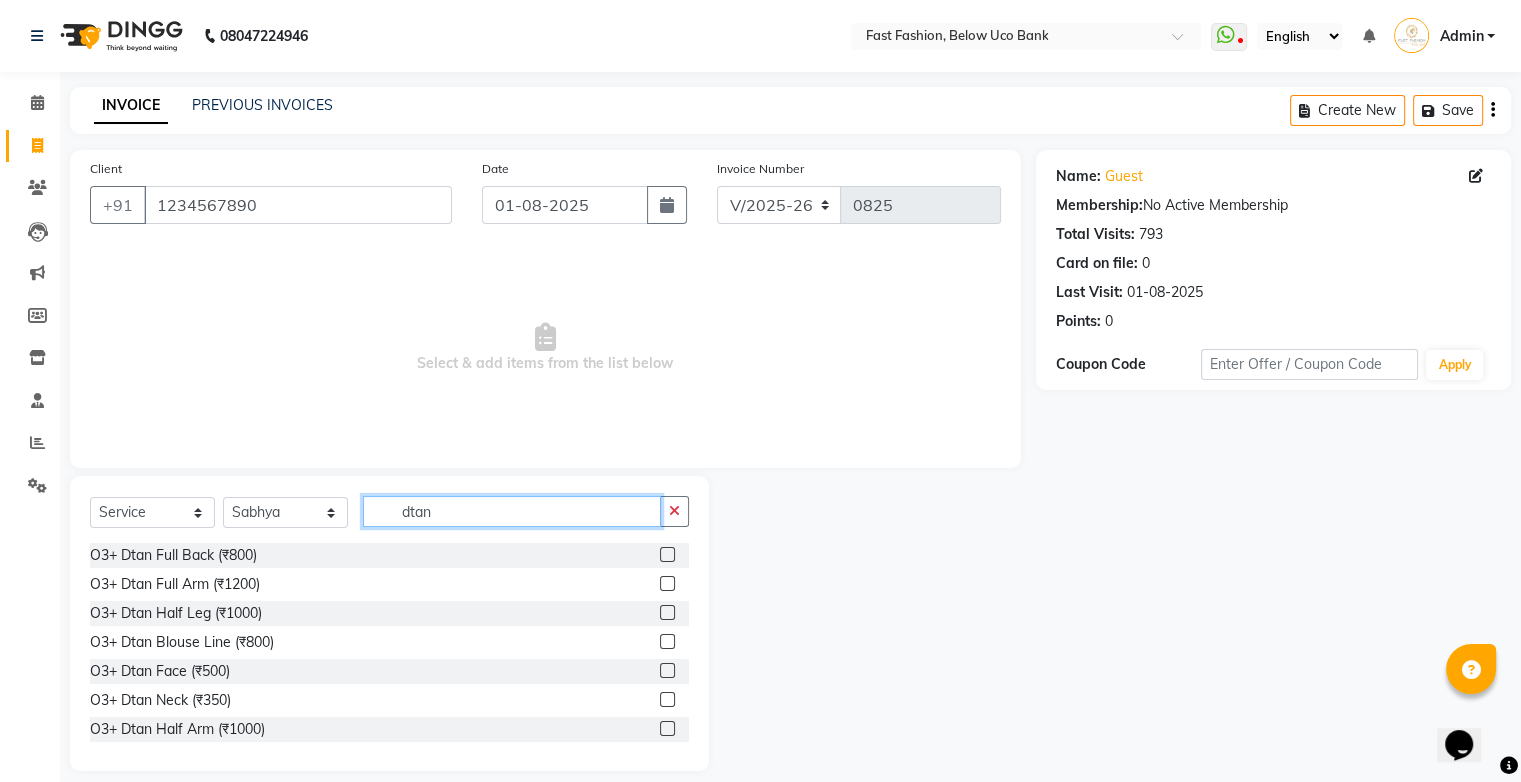type on "dtan" 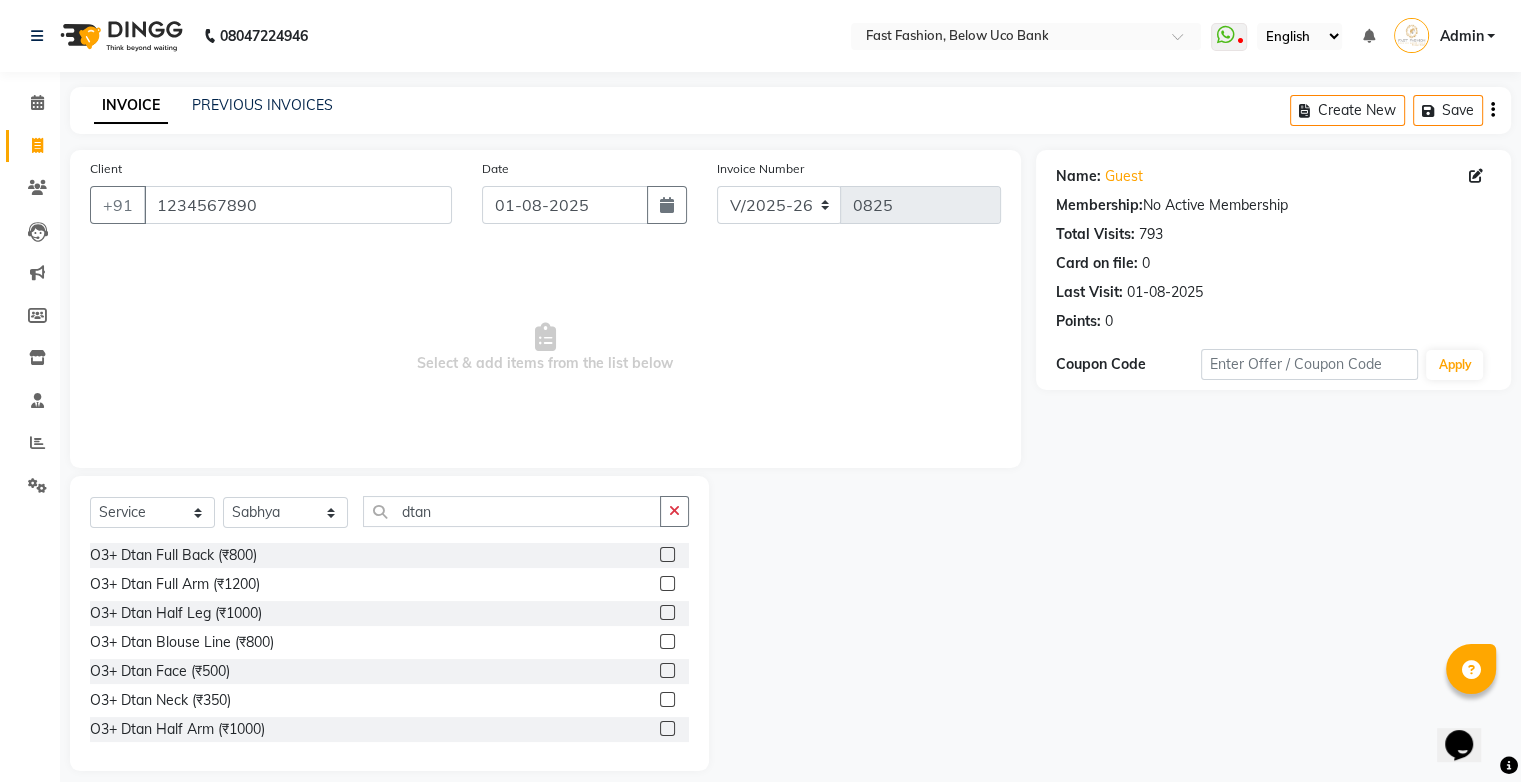 click 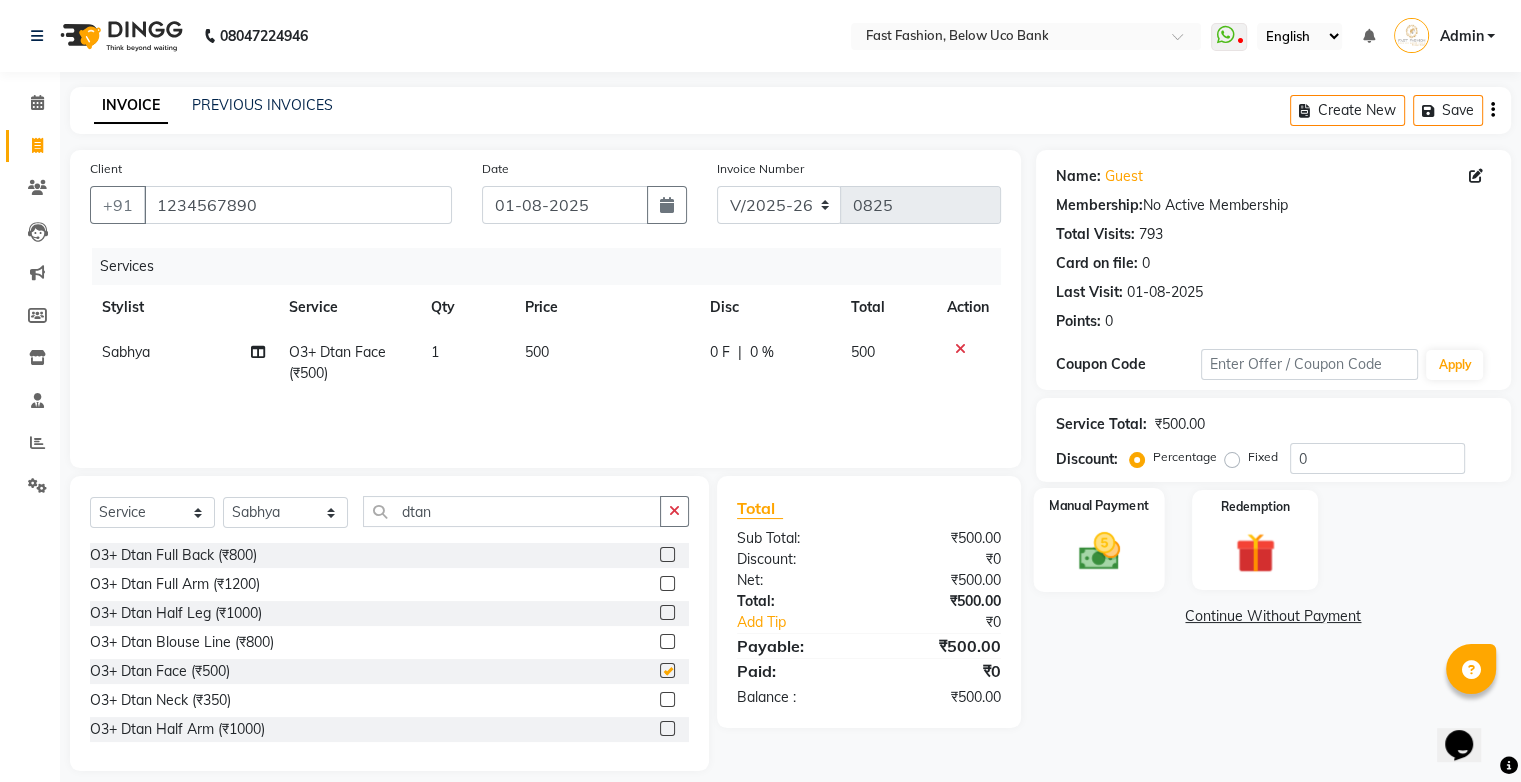 checkbox on "false" 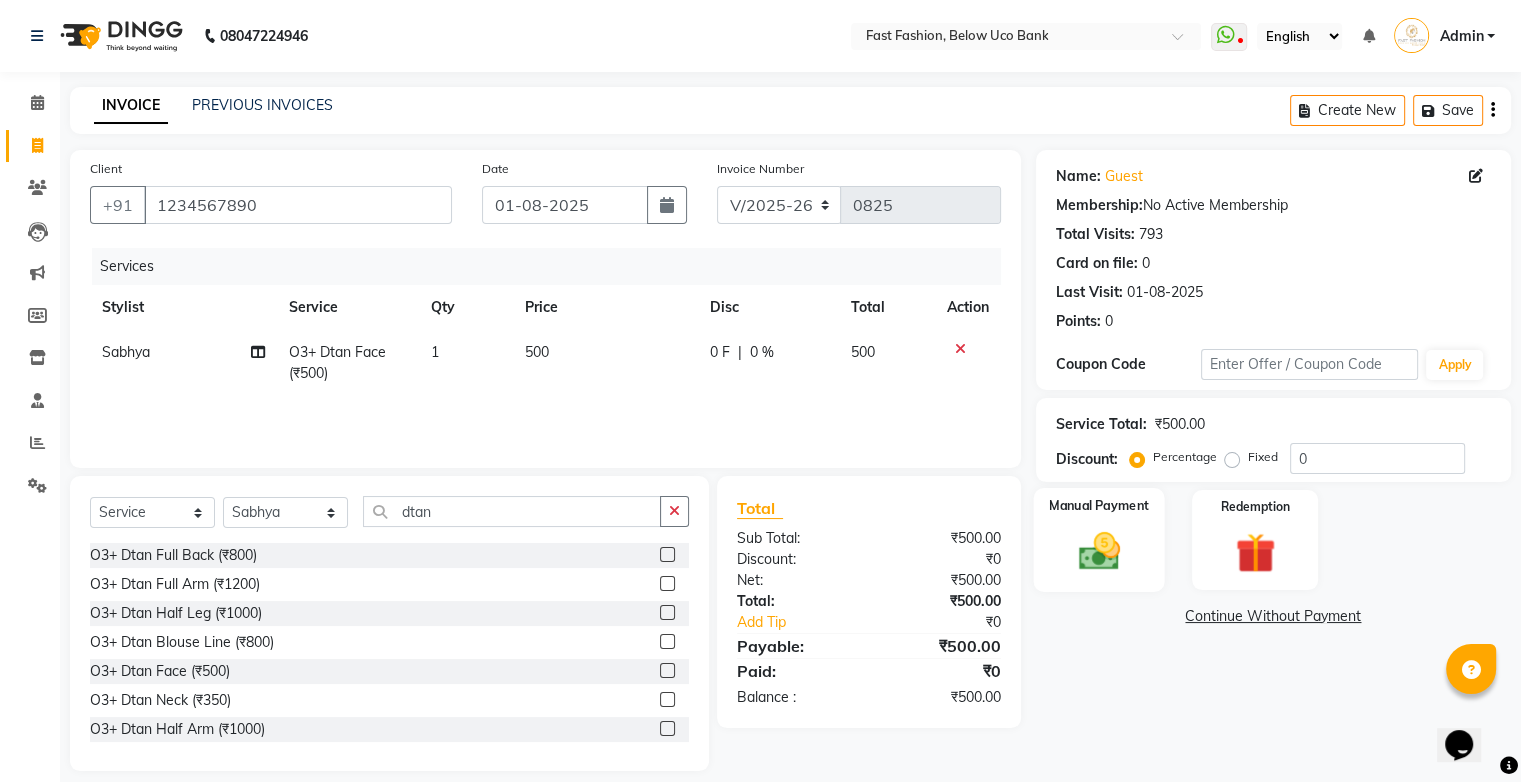 click 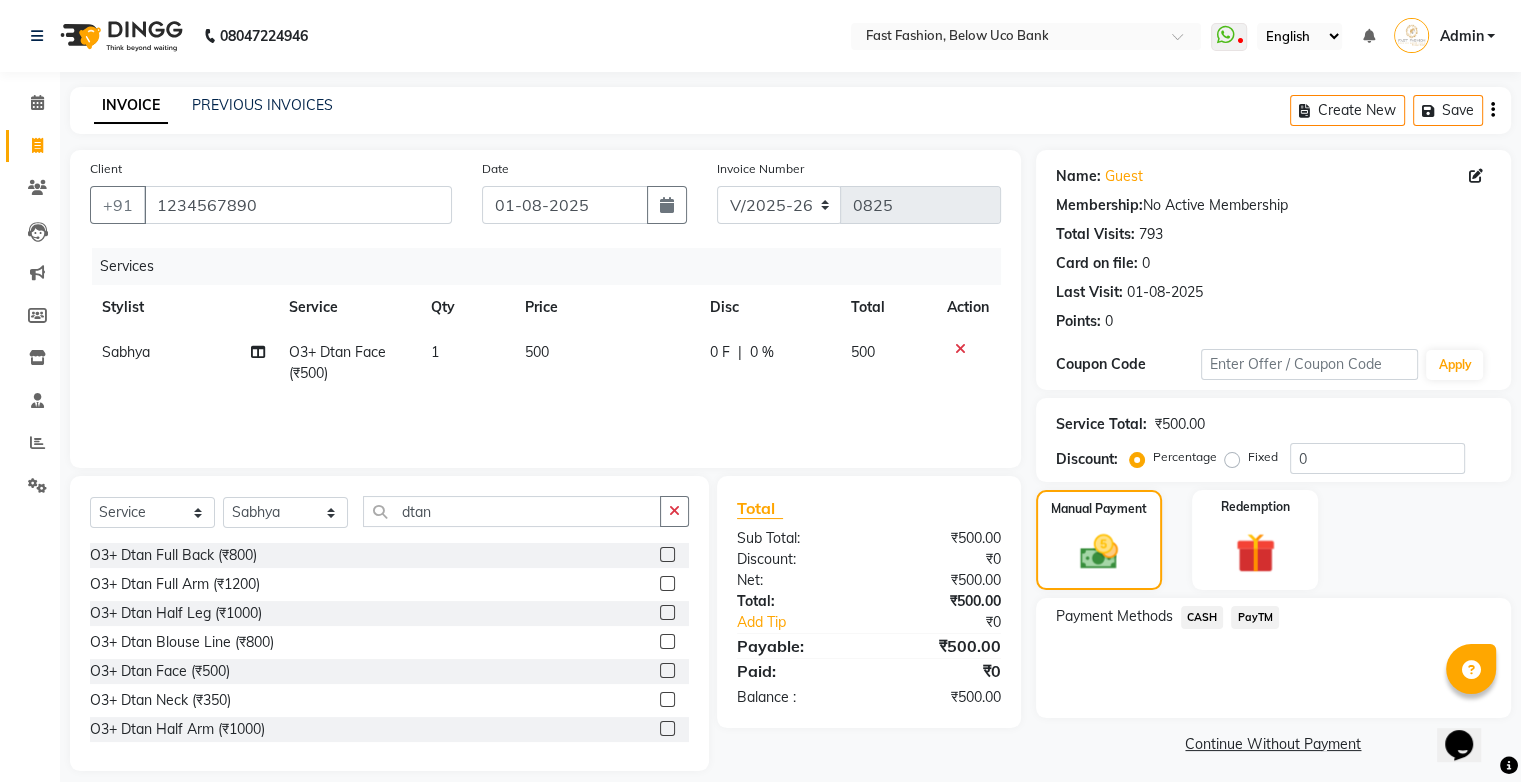click on "CASH" 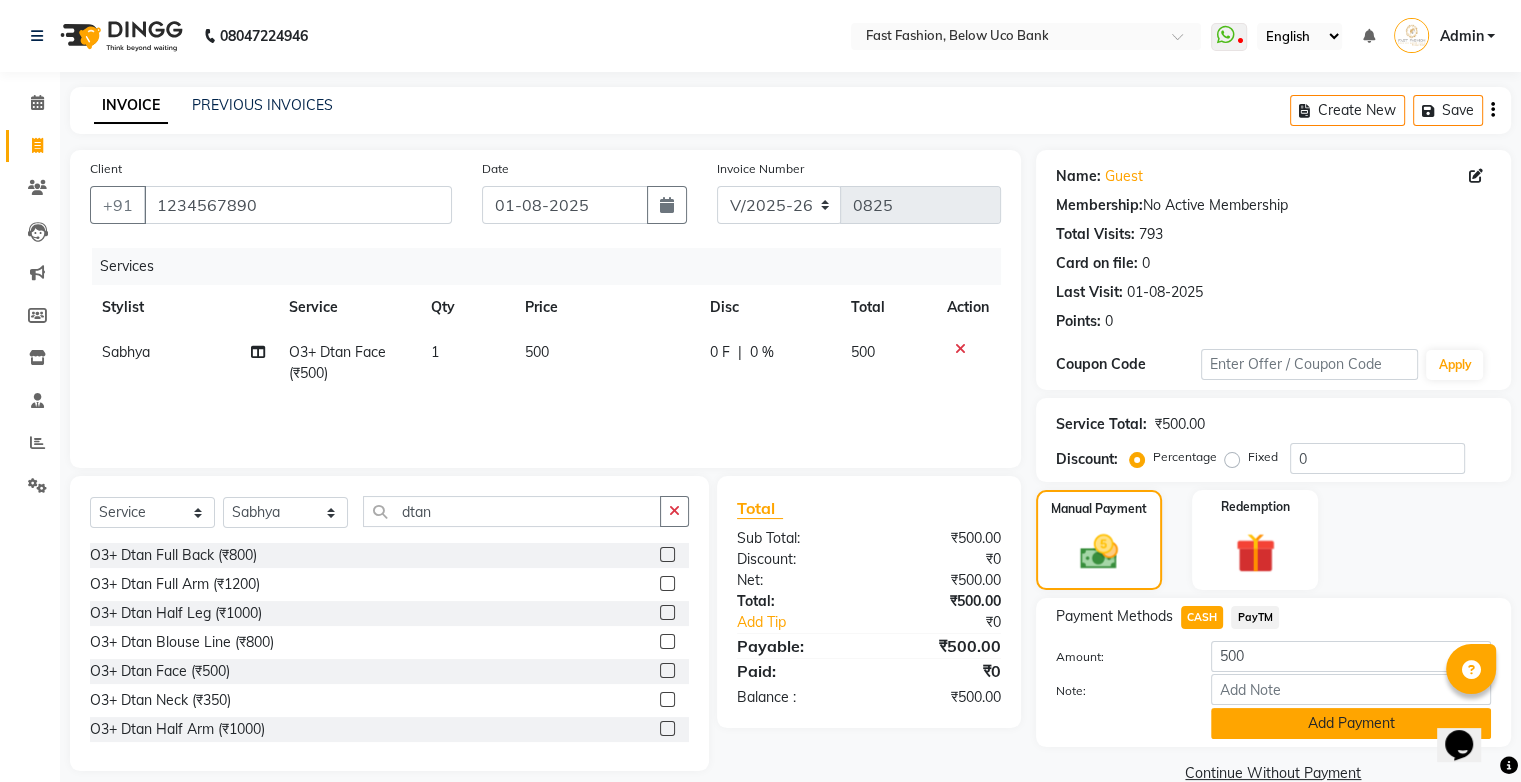click on "Add Payment" 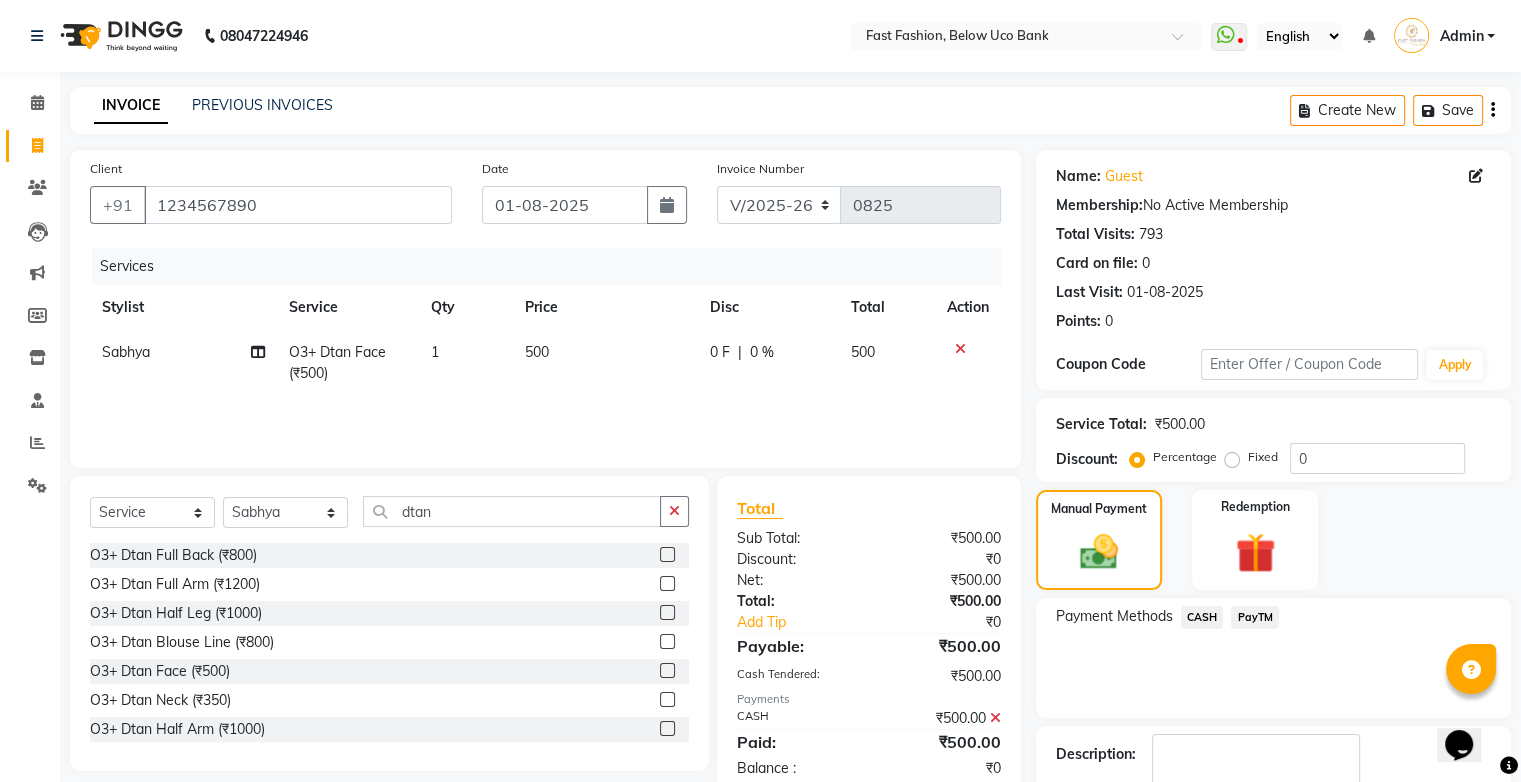 scroll, scrollTop: 88, scrollLeft: 0, axis: vertical 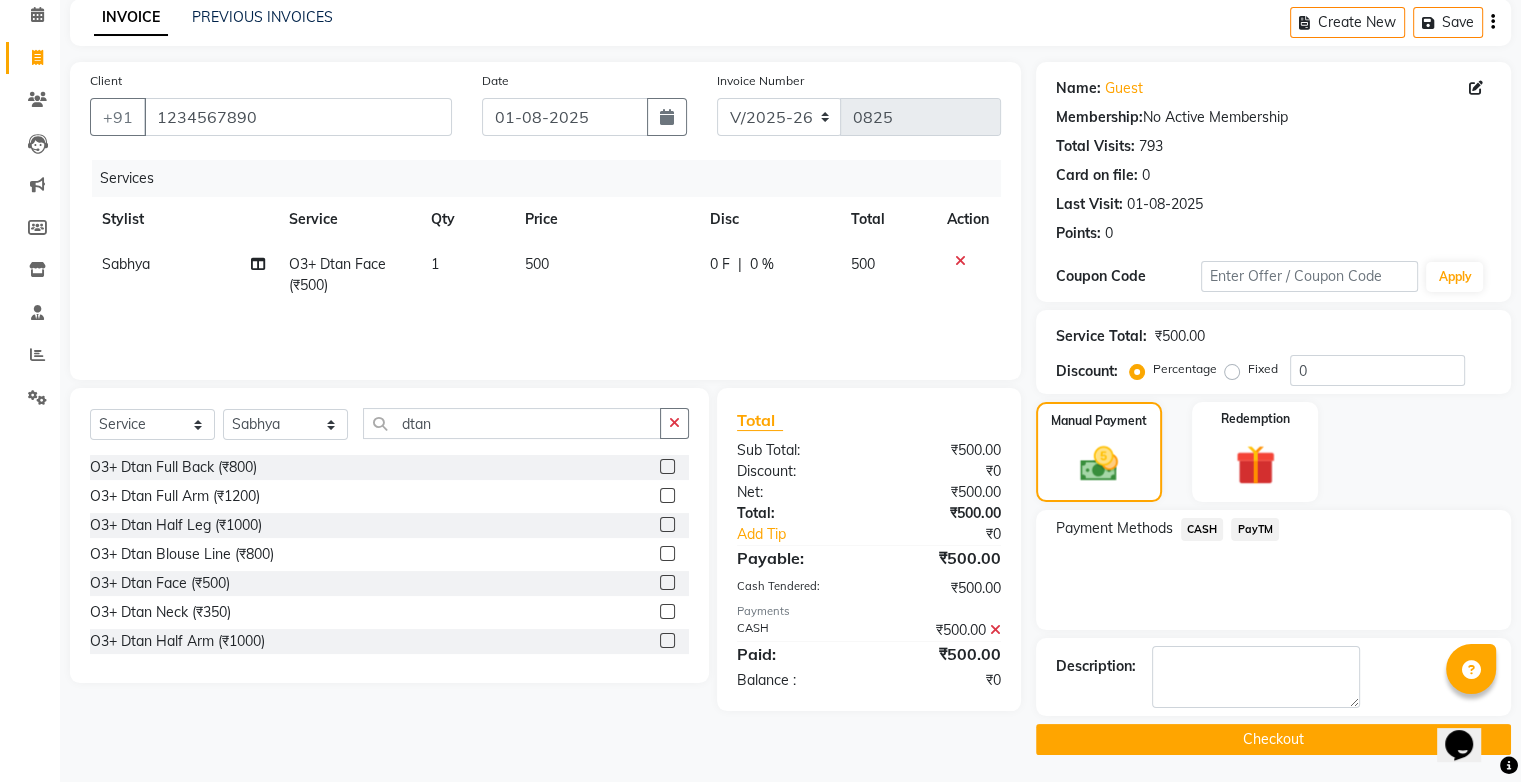 click on "Checkout" 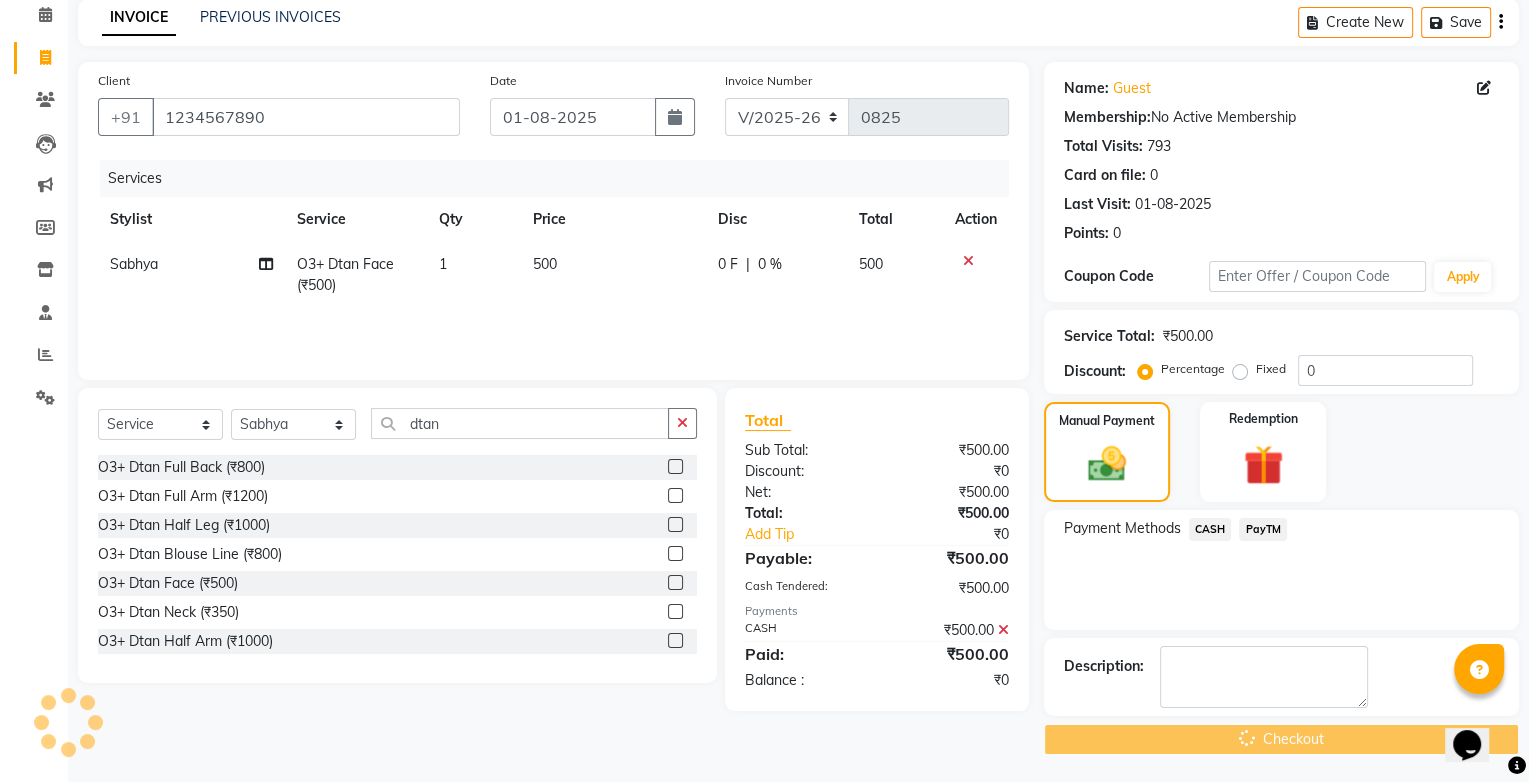 scroll, scrollTop: 0, scrollLeft: 0, axis: both 